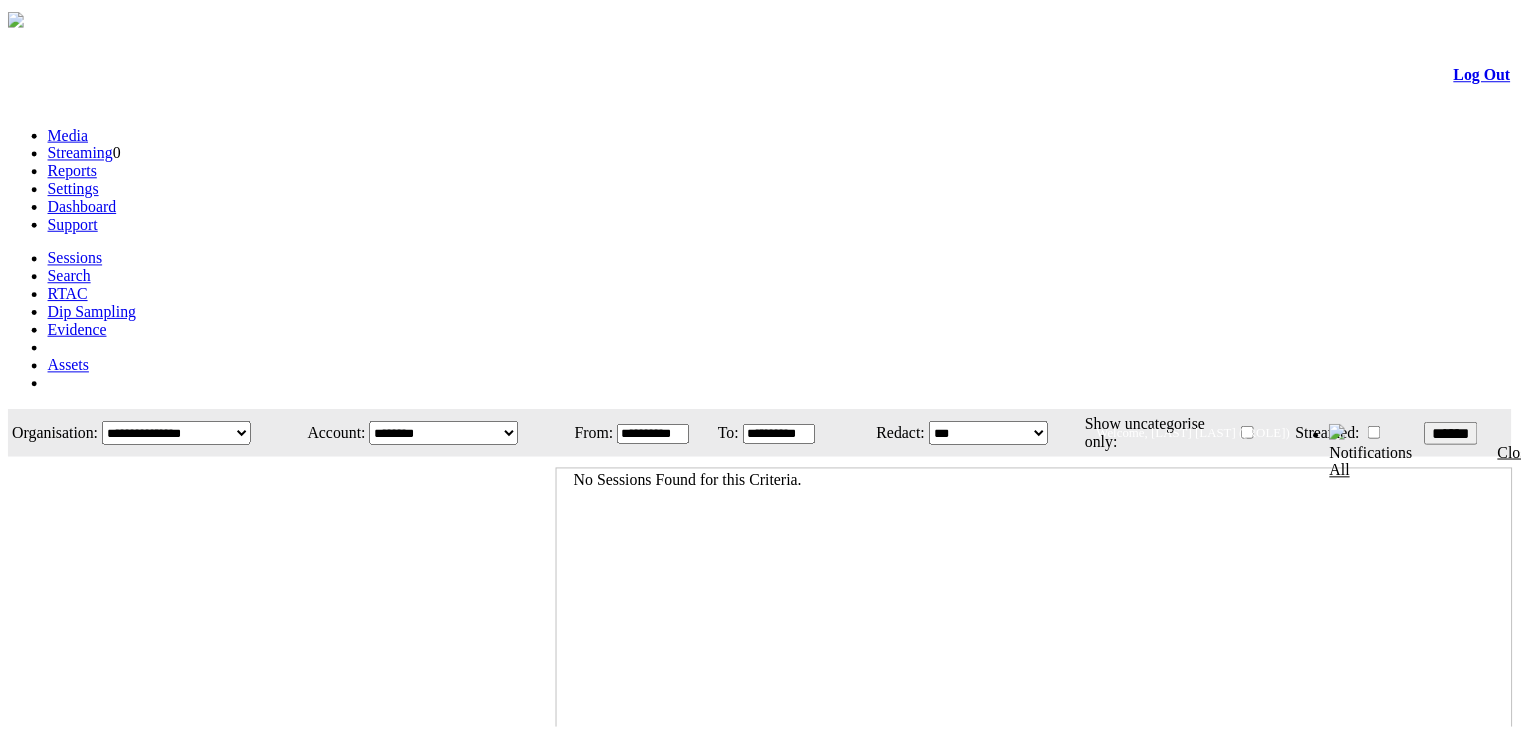 scroll, scrollTop: 0, scrollLeft: 0, axis: both 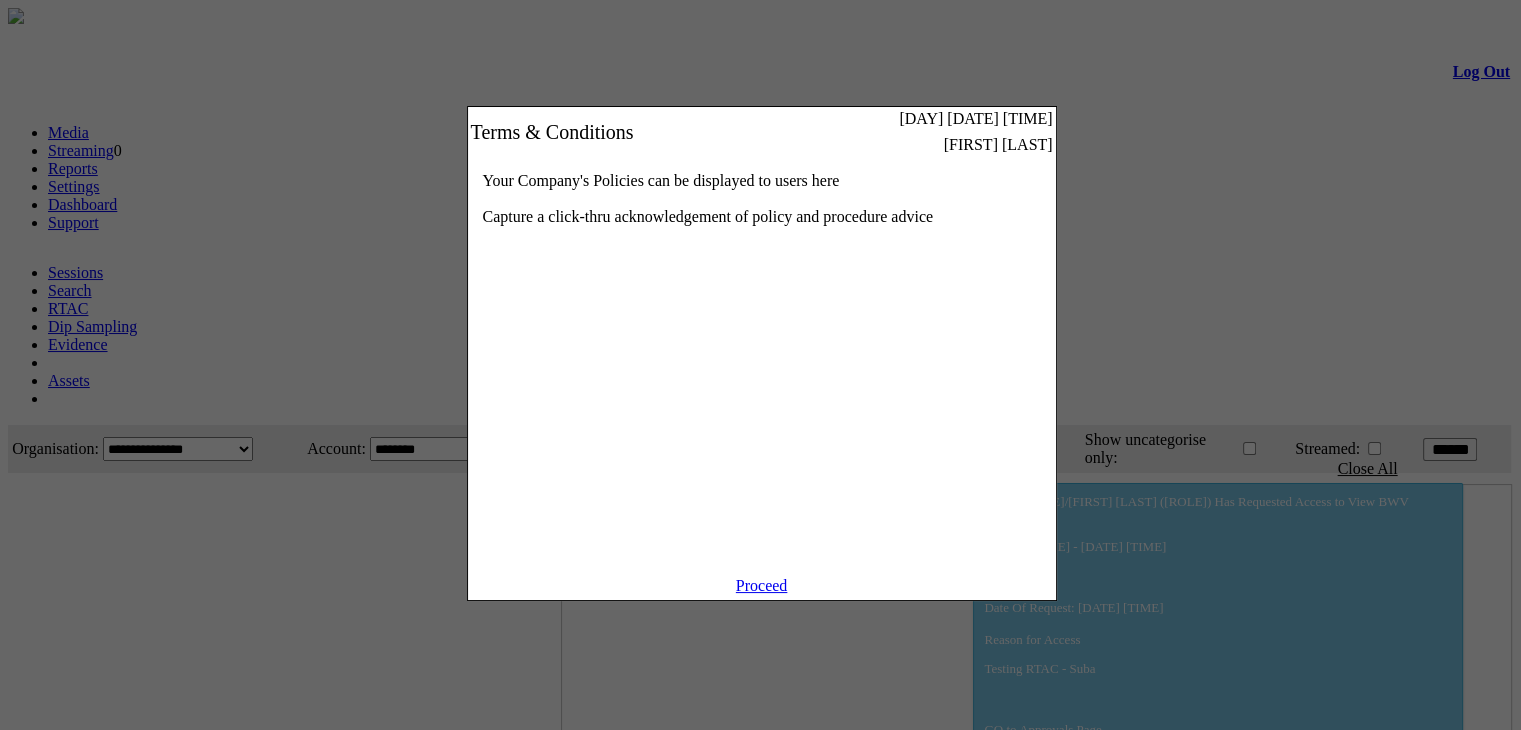 click on "Proceed" at bounding box center [762, 585] 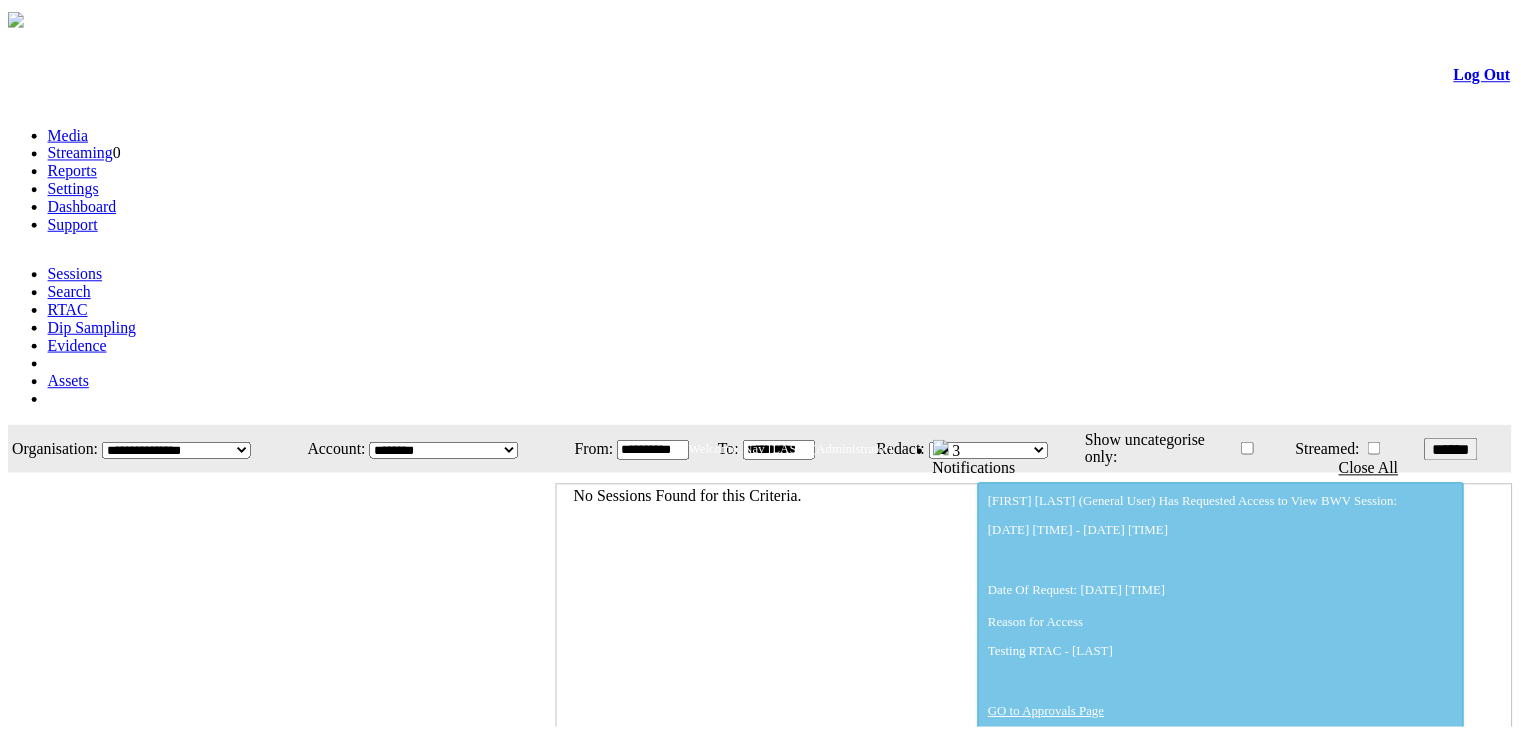 scroll, scrollTop: 0, scrollLeft: 0, axis: both 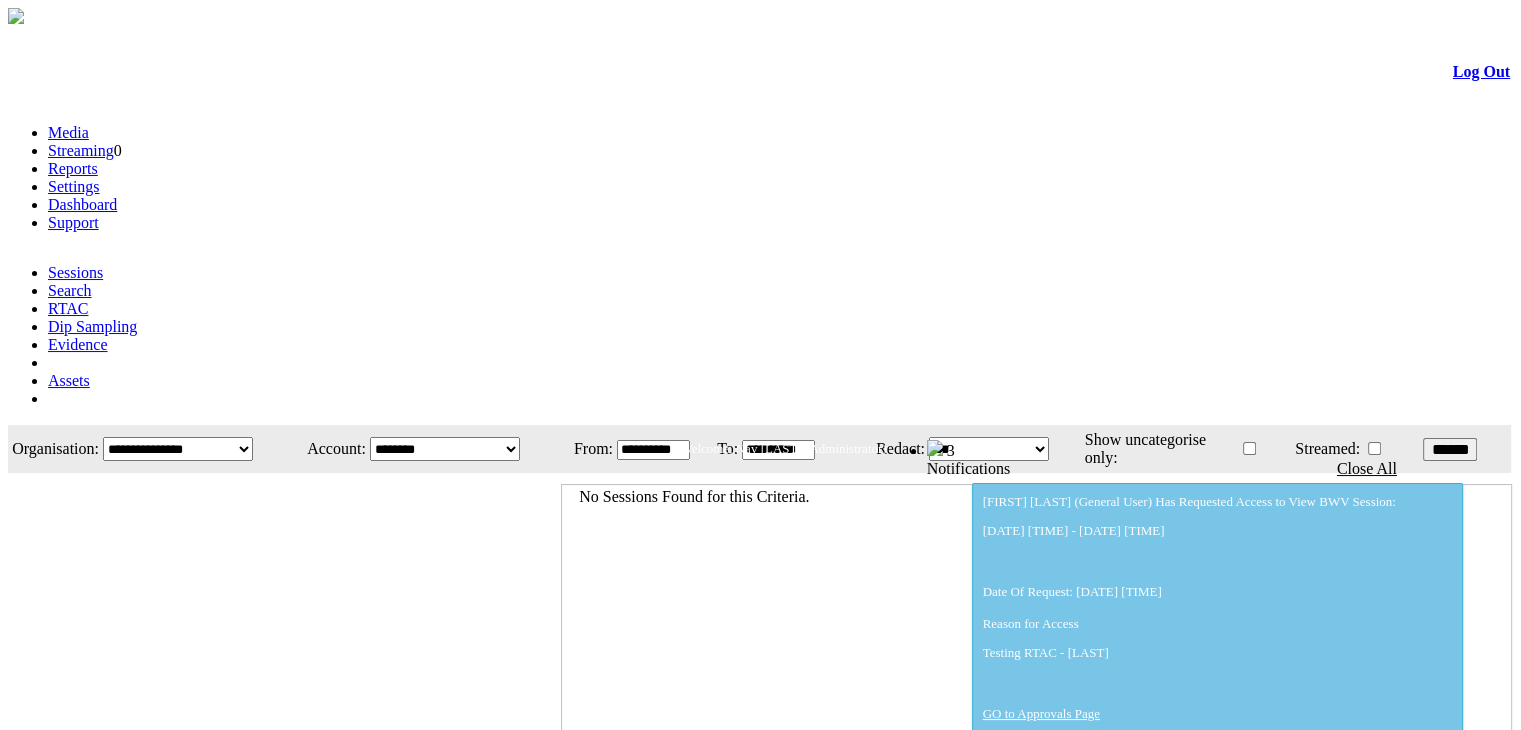 click on "Evidence" at bounding box center (78, 344) 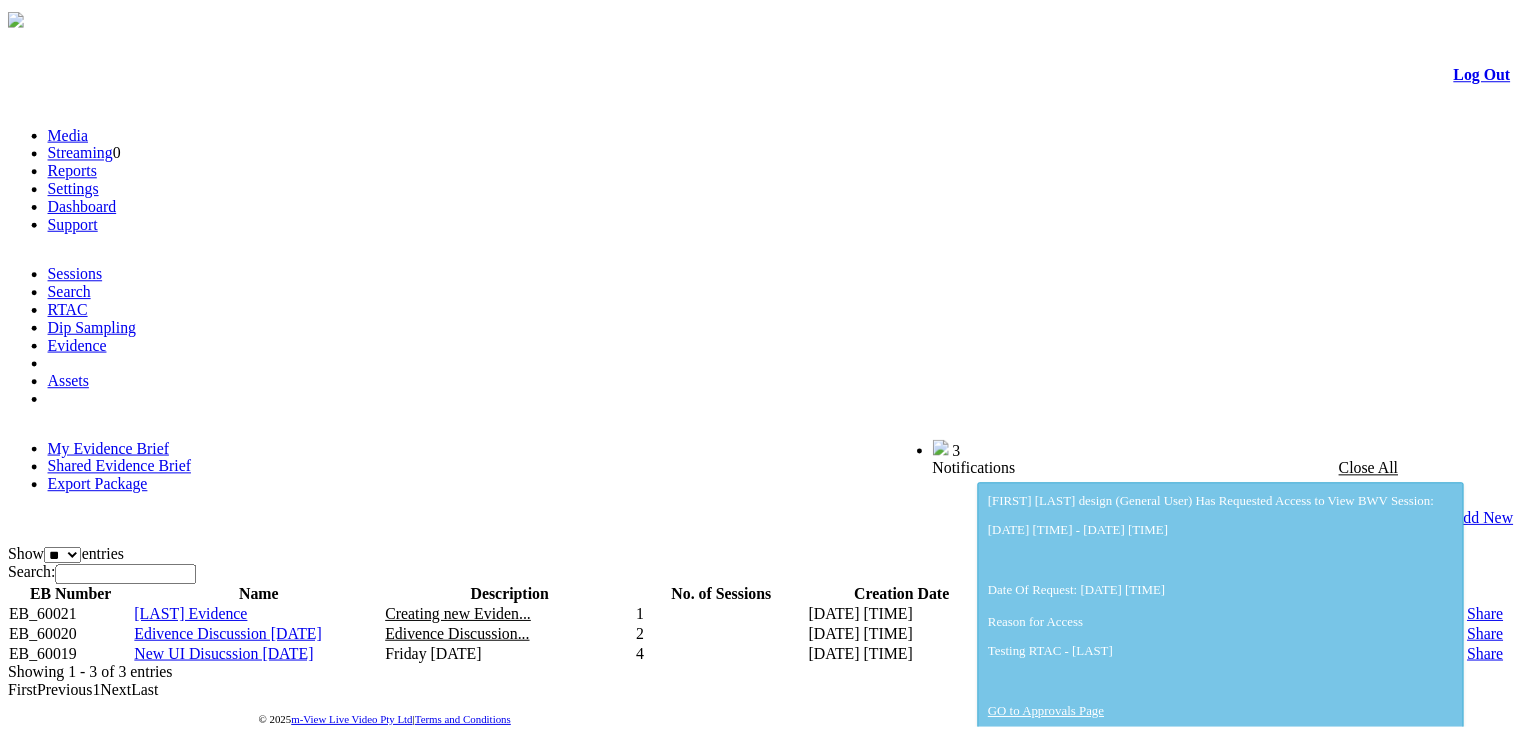 scroll, scrollTop: 0, scrollLeft: 0, axis: both 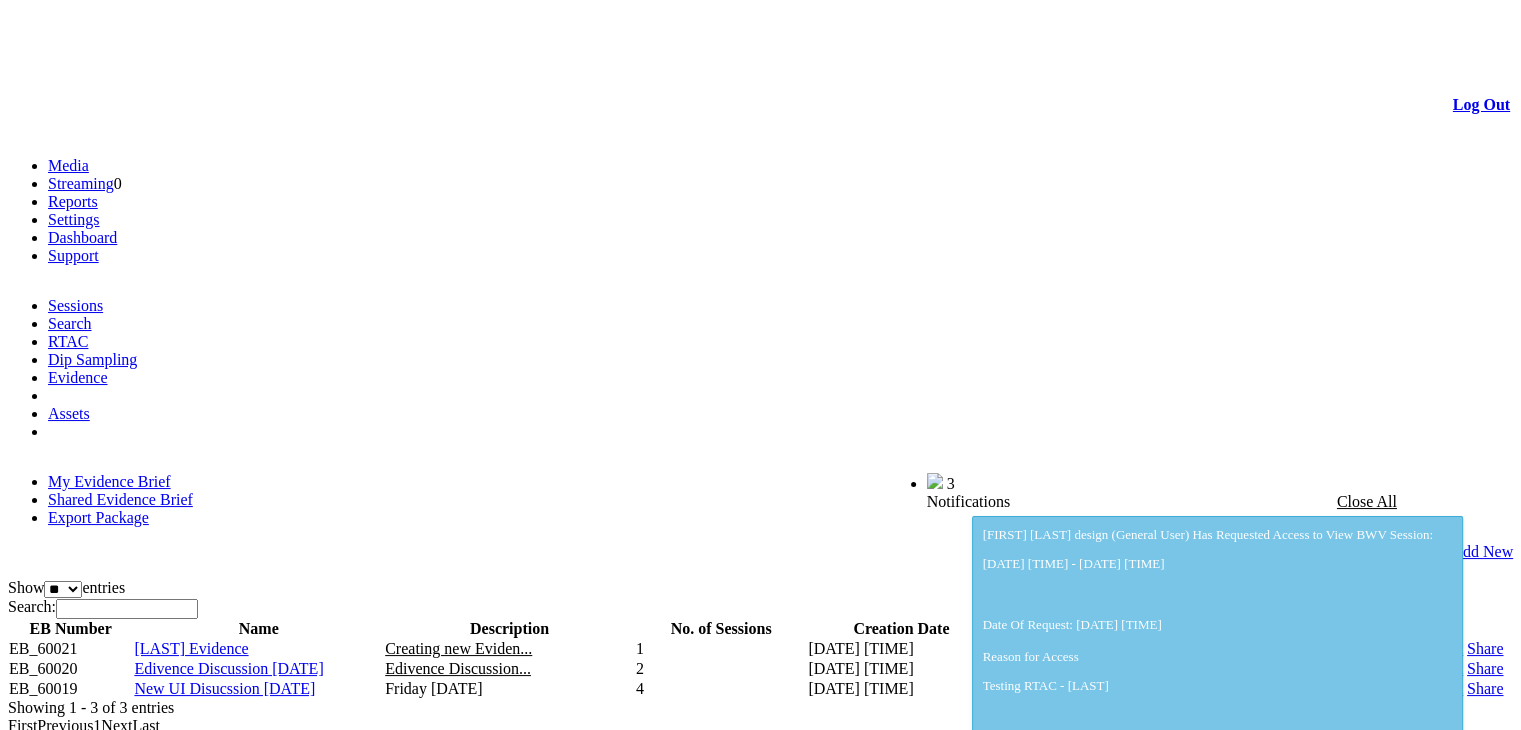click on "EB_60021" at bounding box center [70, 649] 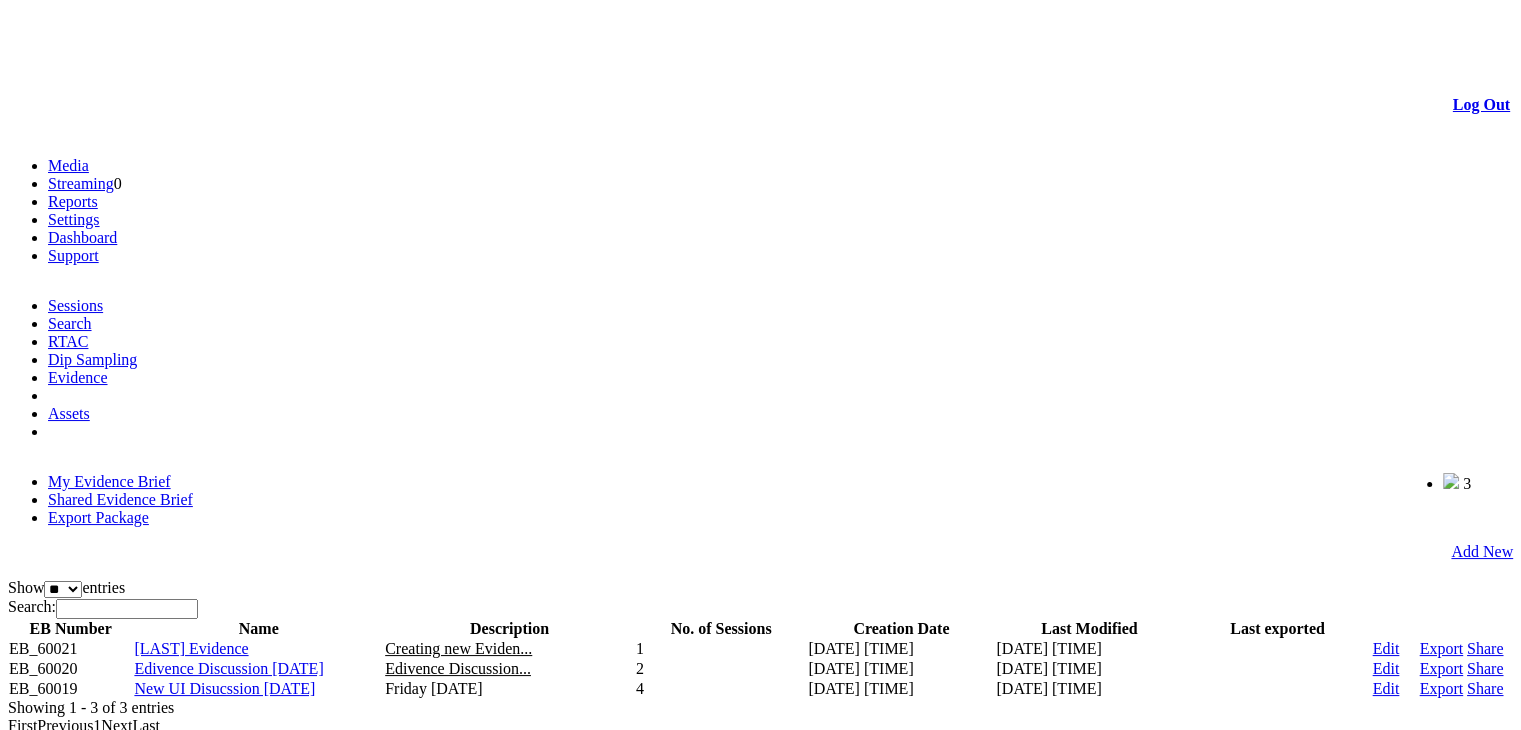 click on "Shared Evidence Brief" at bounding box center [120, 499] 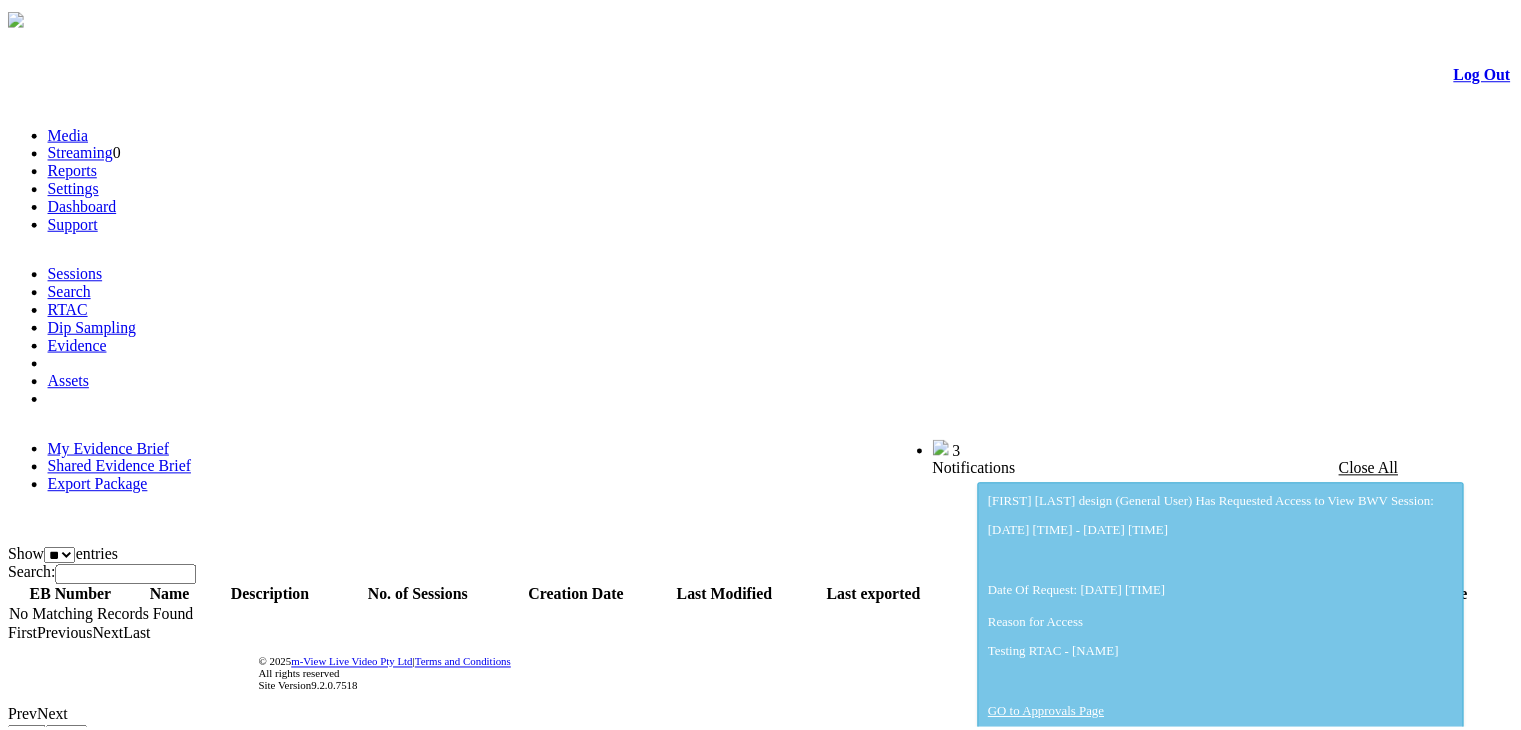 scroll, scrollTop: 0, scrollLeft: 0, axis: both 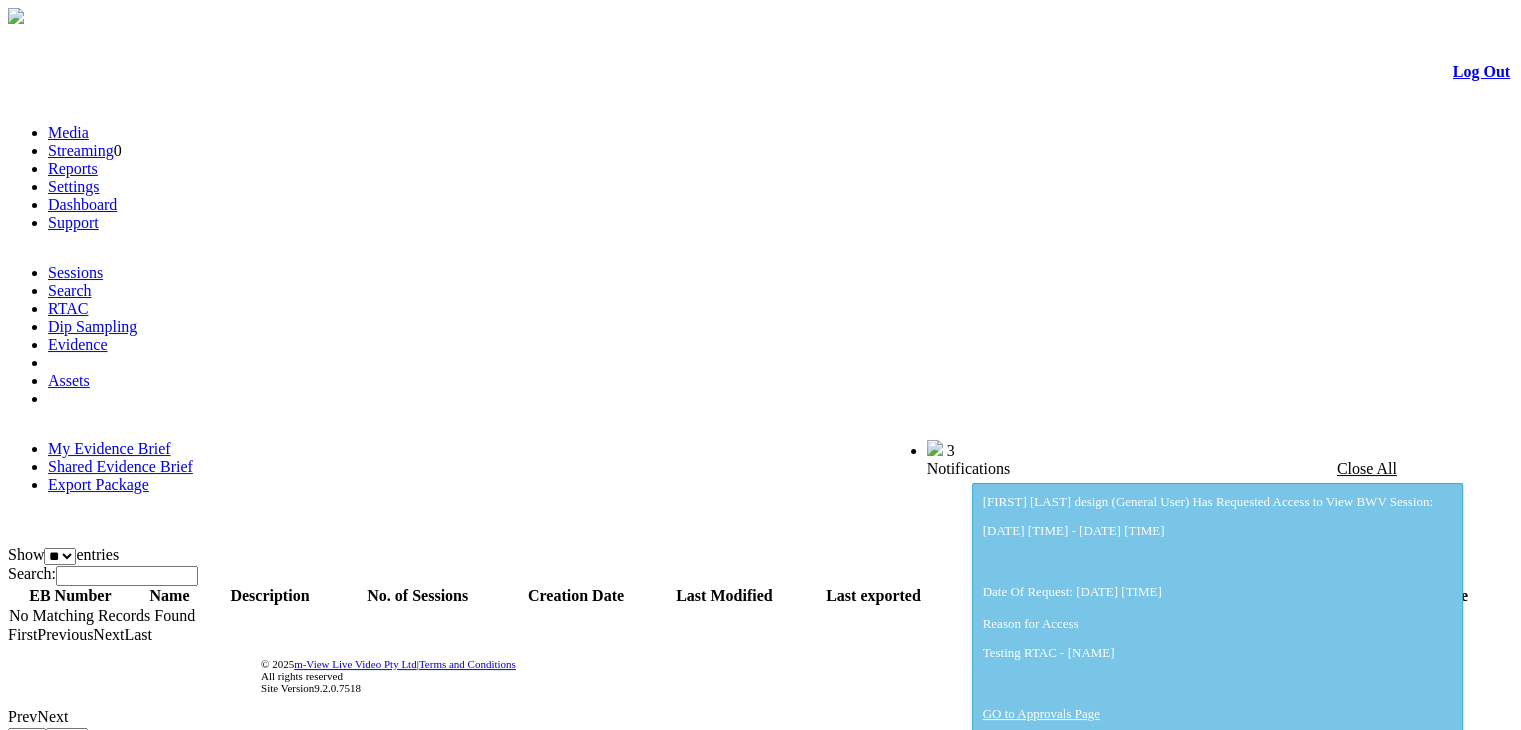 click on "My Evidence Brief" at bounding box center (109, 448) 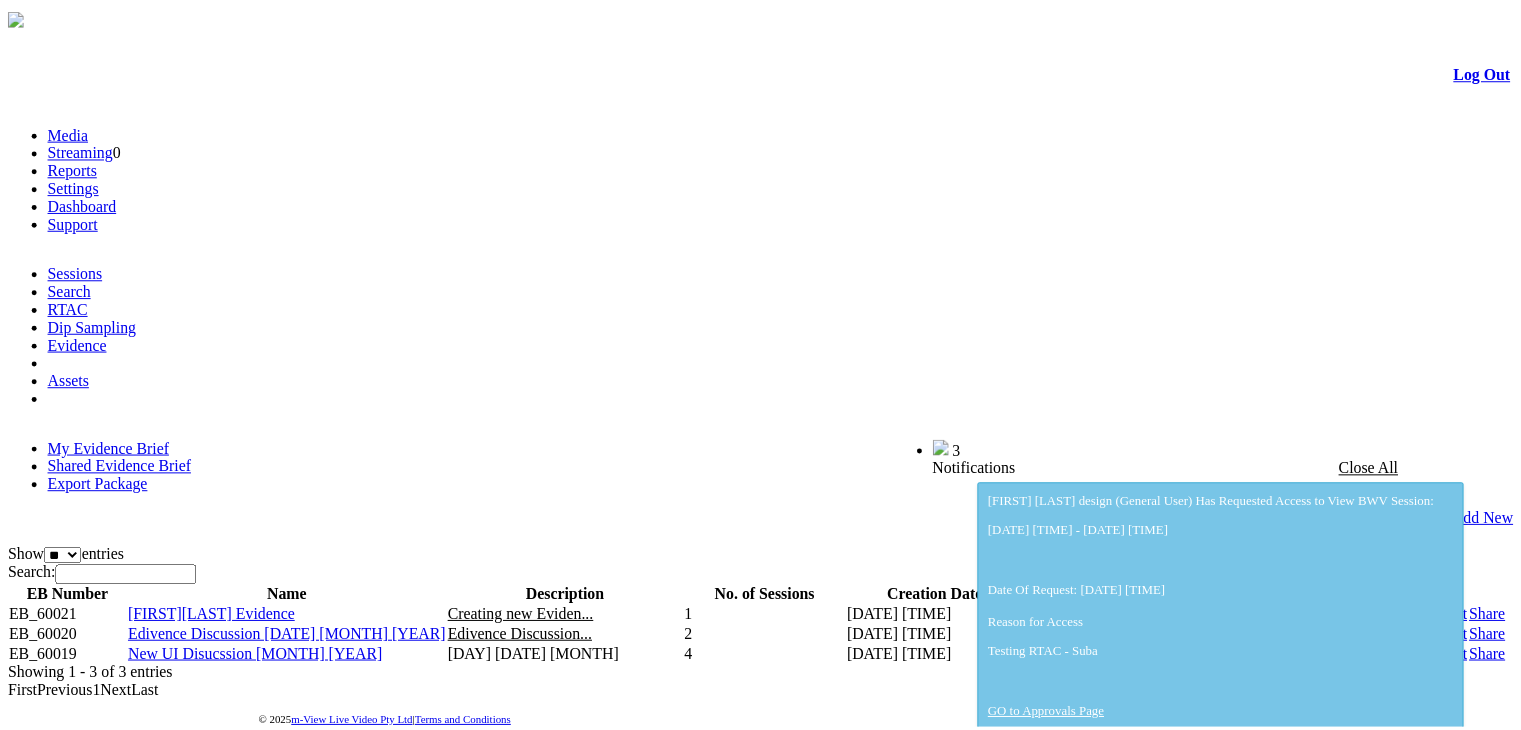scroll, scrollTop: 0, scrollLeft: 0, axis: both 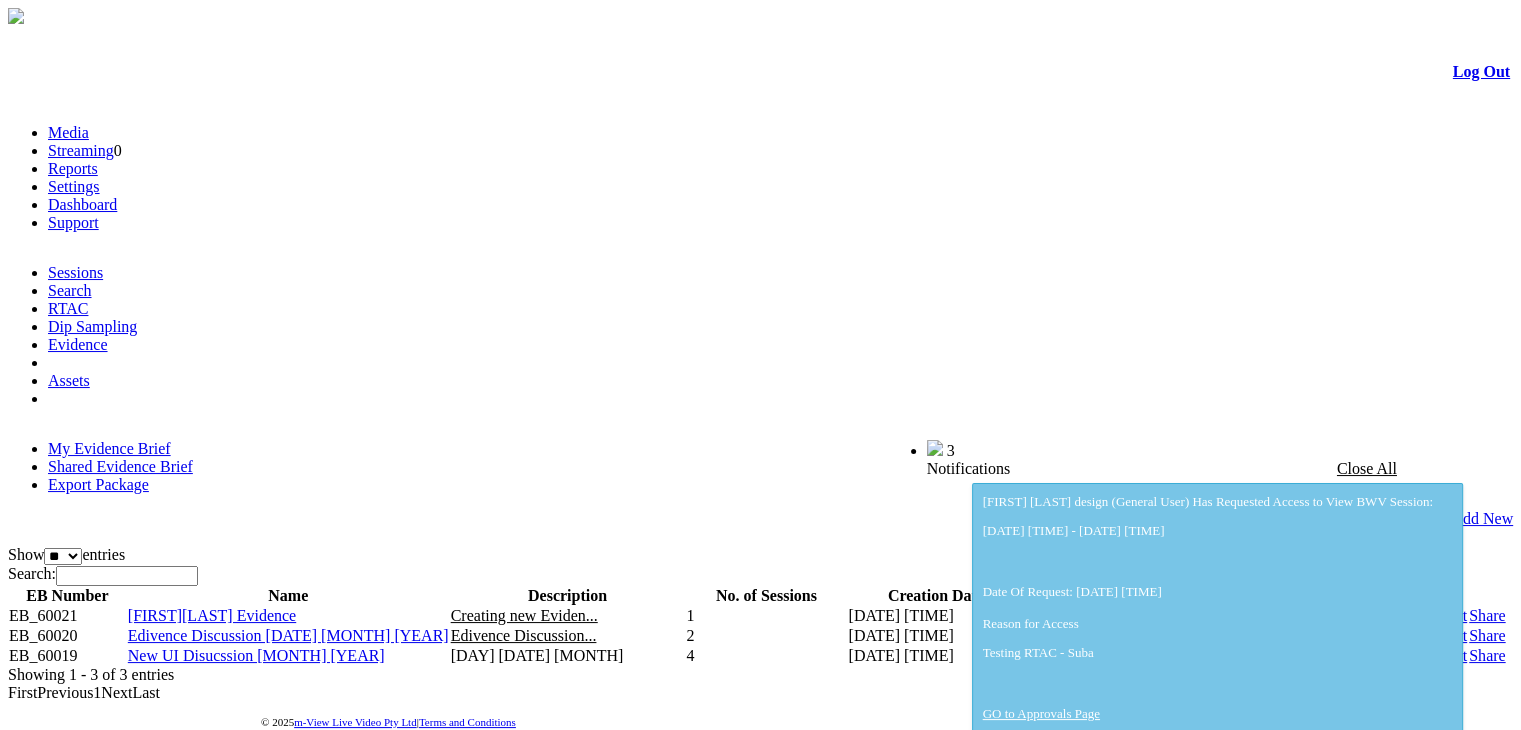 click on "[FIRST] [LAST] Evidence" at bounding box center [212, 615] 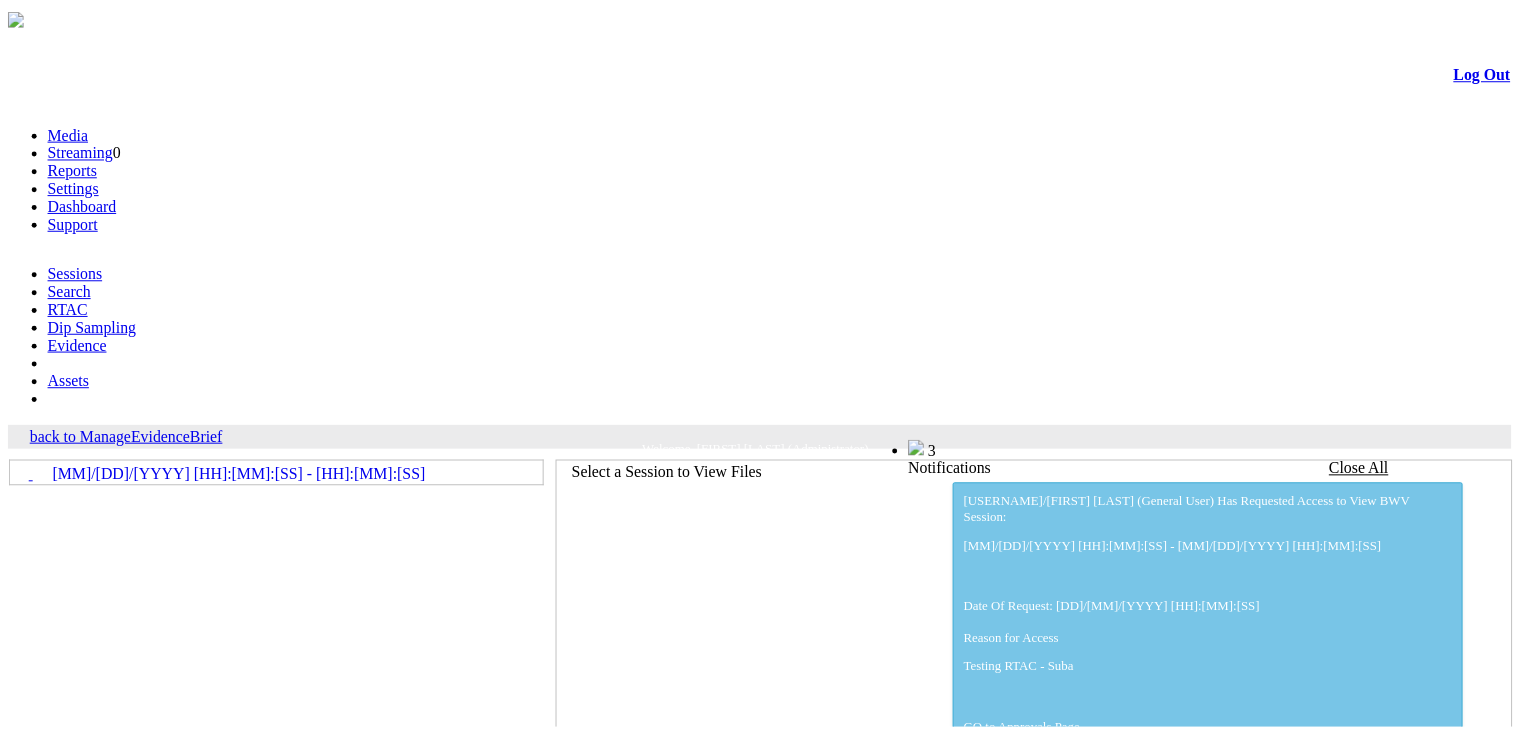 scroll, scrollTop: 0, scrollLeft: 0, axis: both 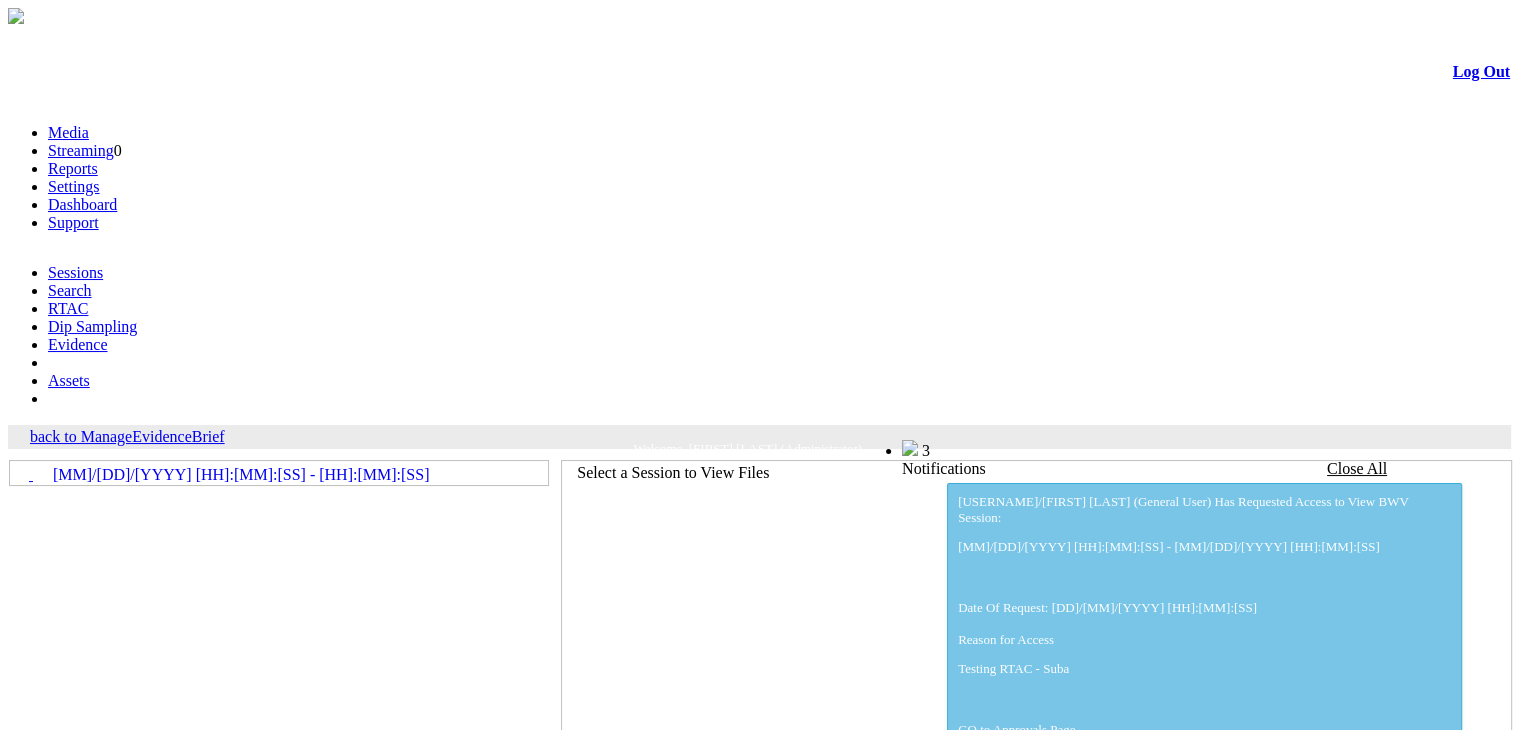 click on "back to ManageEvidenceBrief" at bounding box center (127, 436) 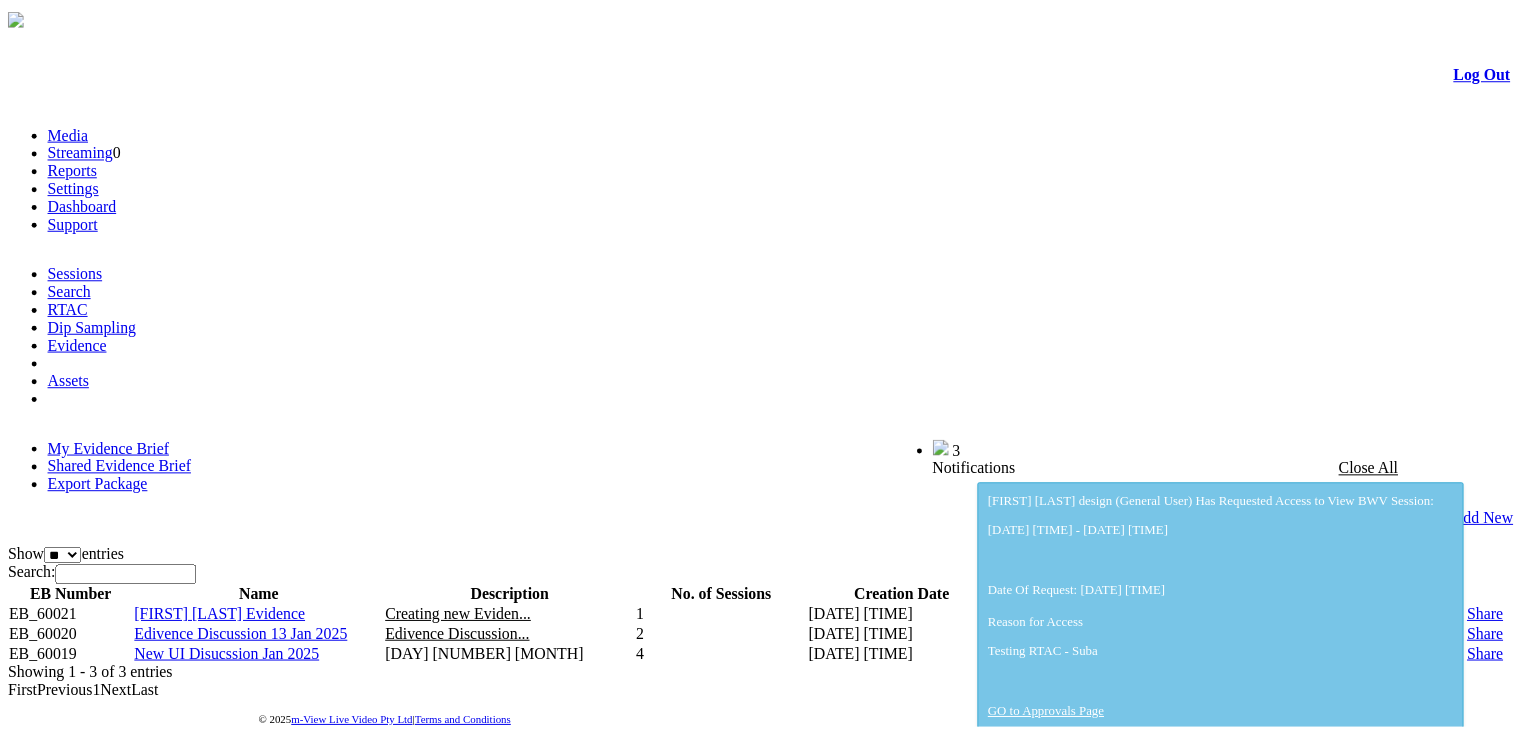 scroll, scrollTop: 0, scrollLeft: 0, axis: both 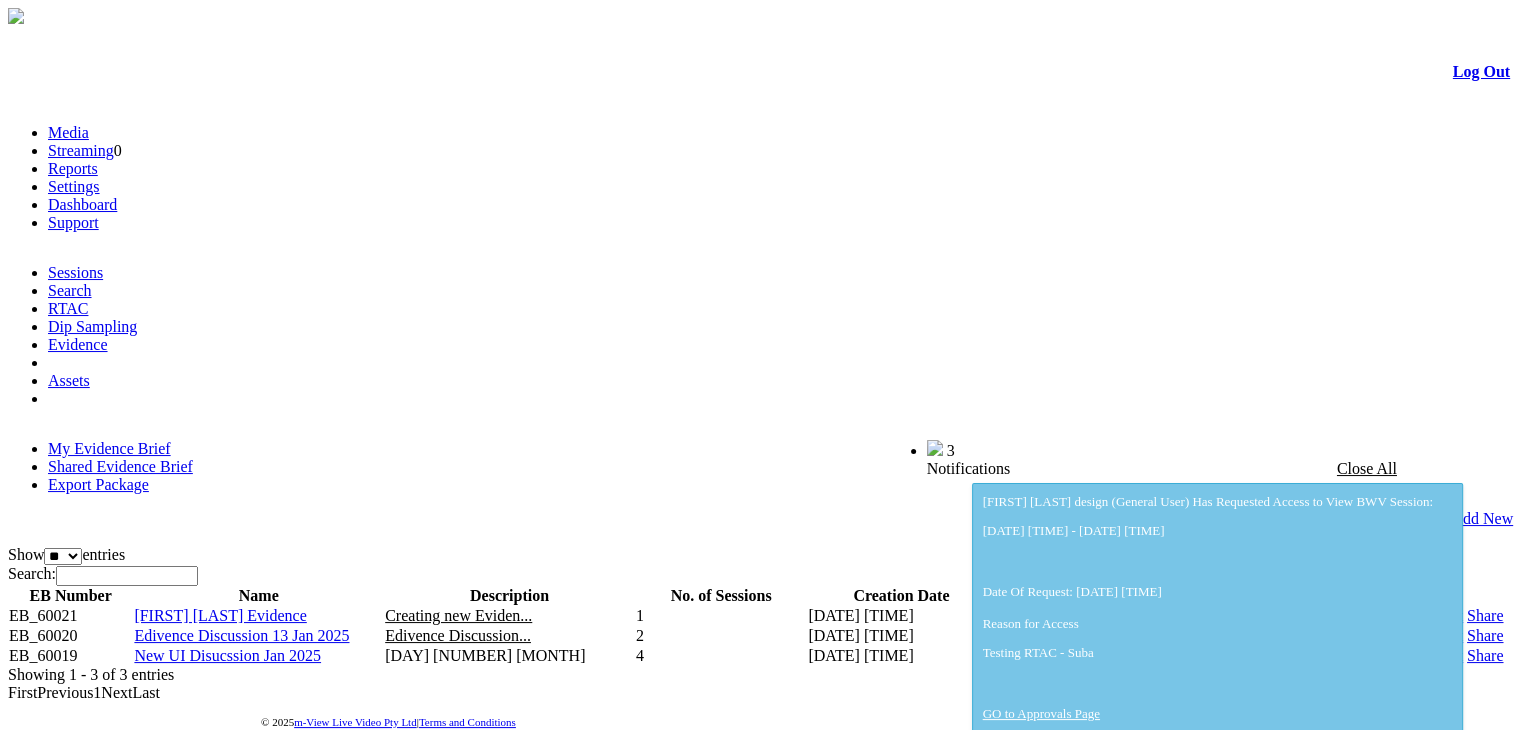 click on "Share" at bounding box center (1485, 615) 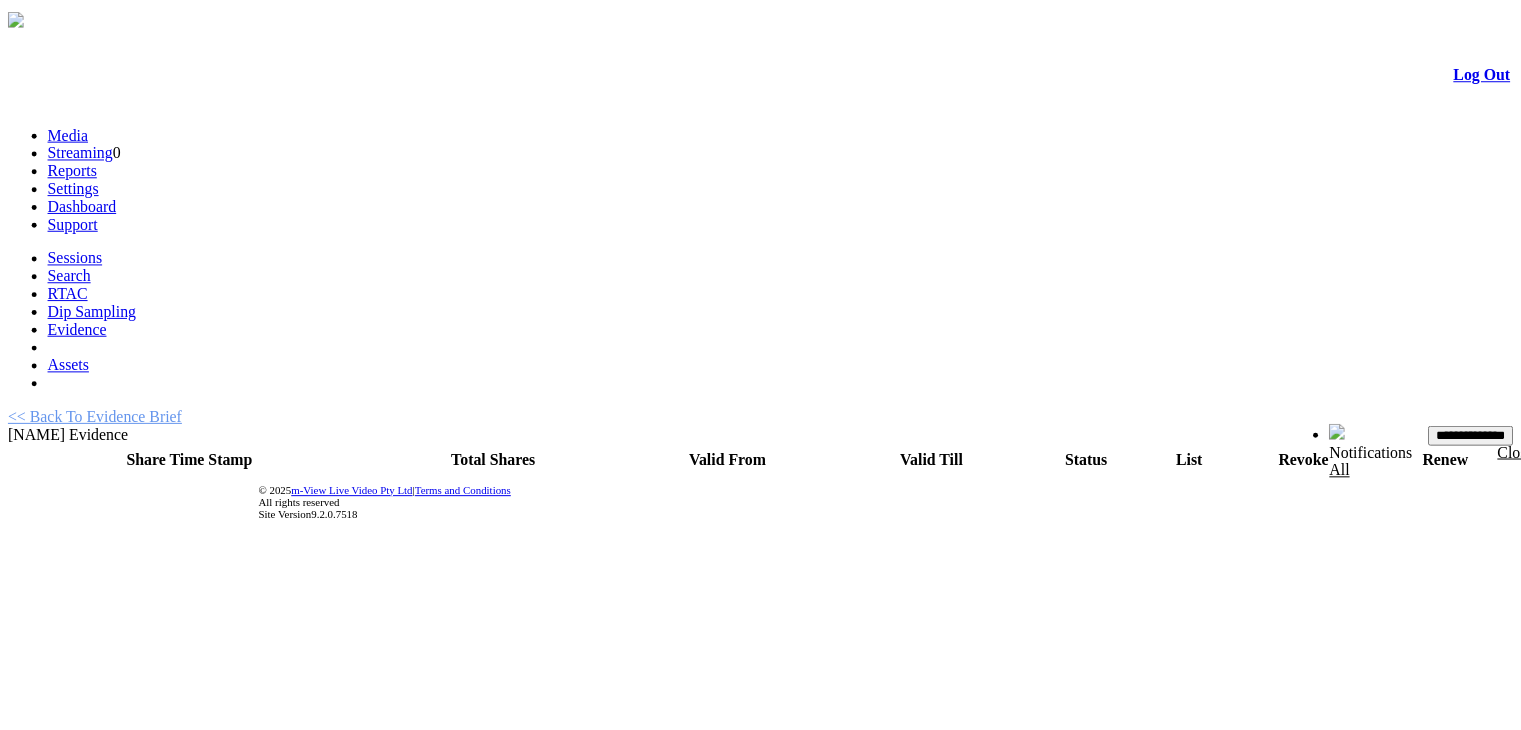 scroll, scrollTop: 0, scrollLeft: 0, axis: both 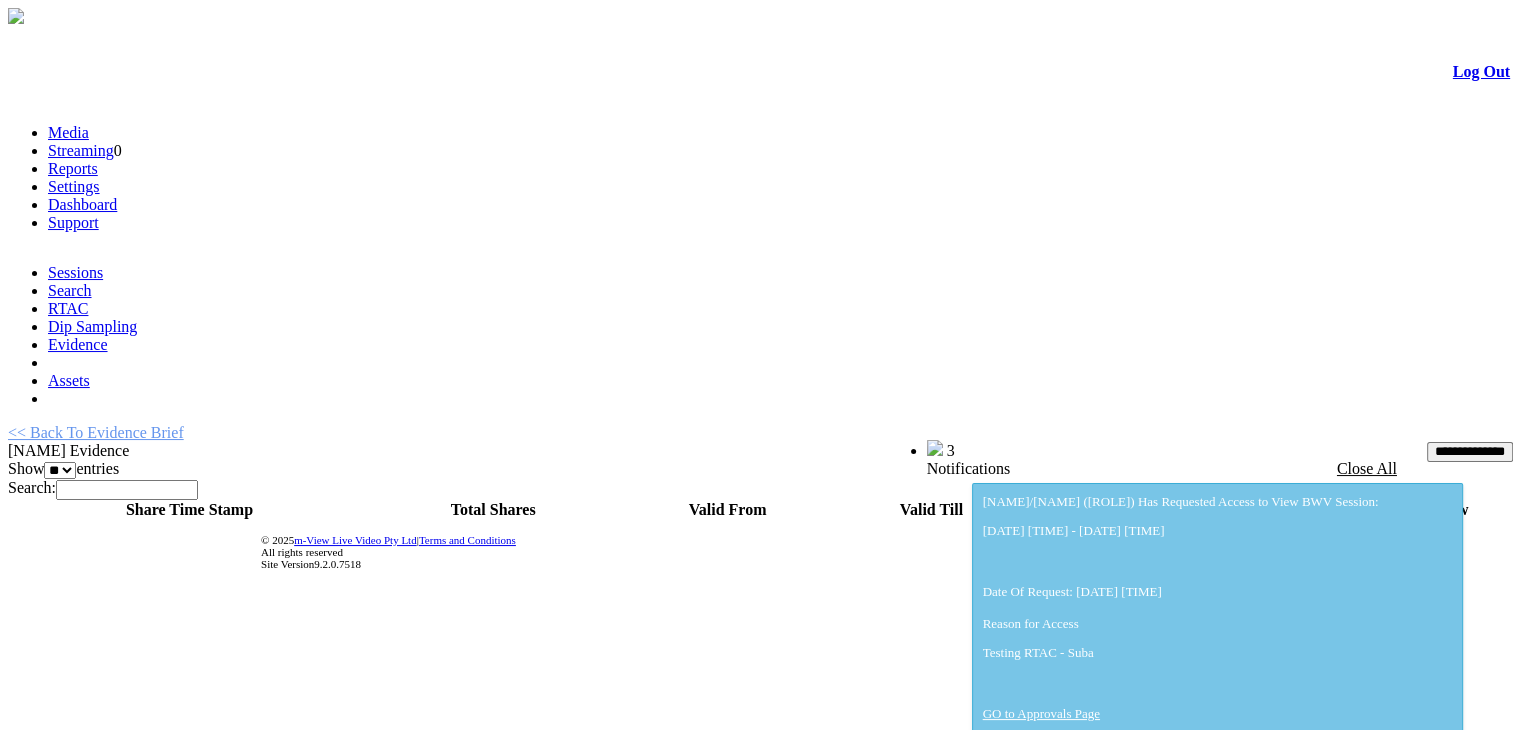 click on "<< Back To Evidence Brief" at bounding box center [96, 432] 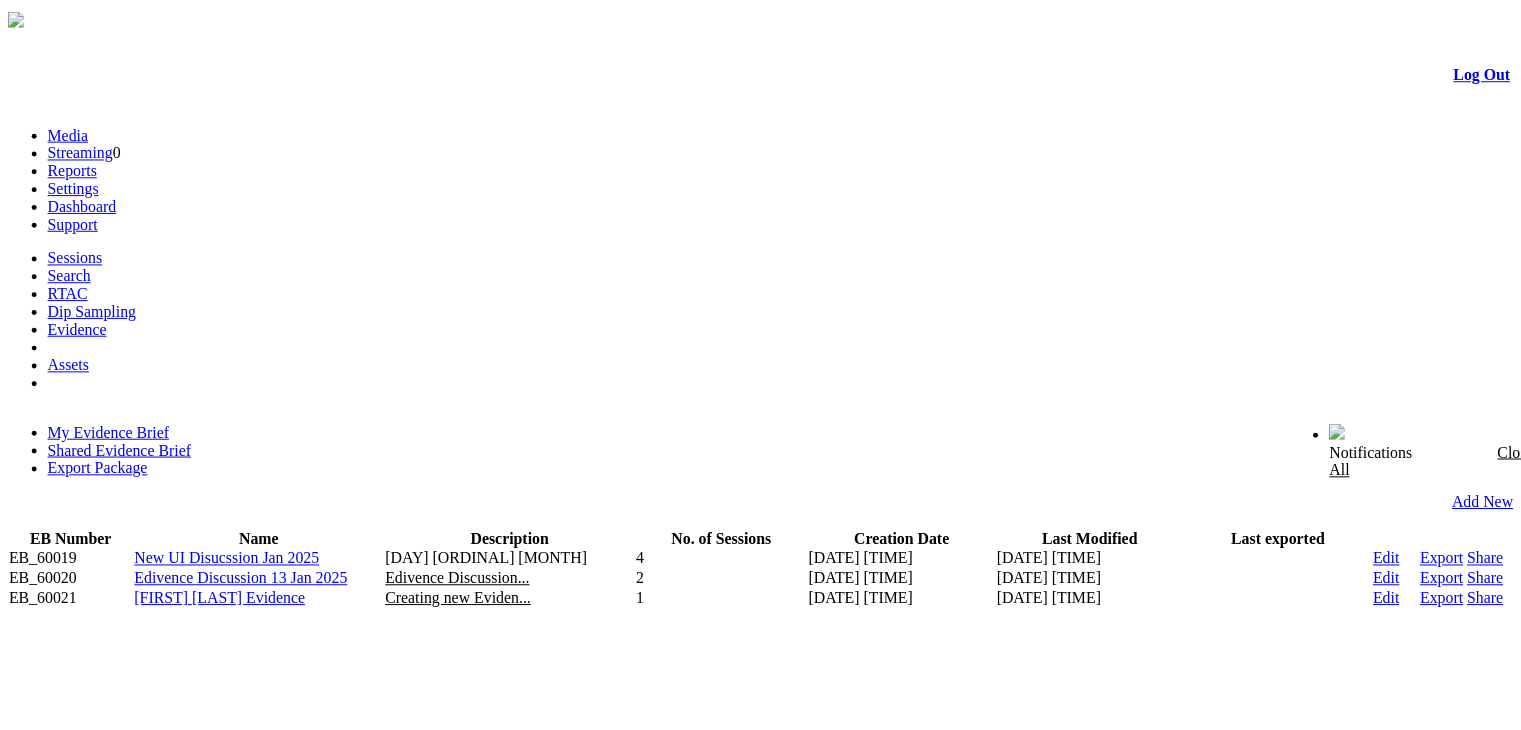scroll, scrollTop: 0, scrollLeft: 0, axis: both 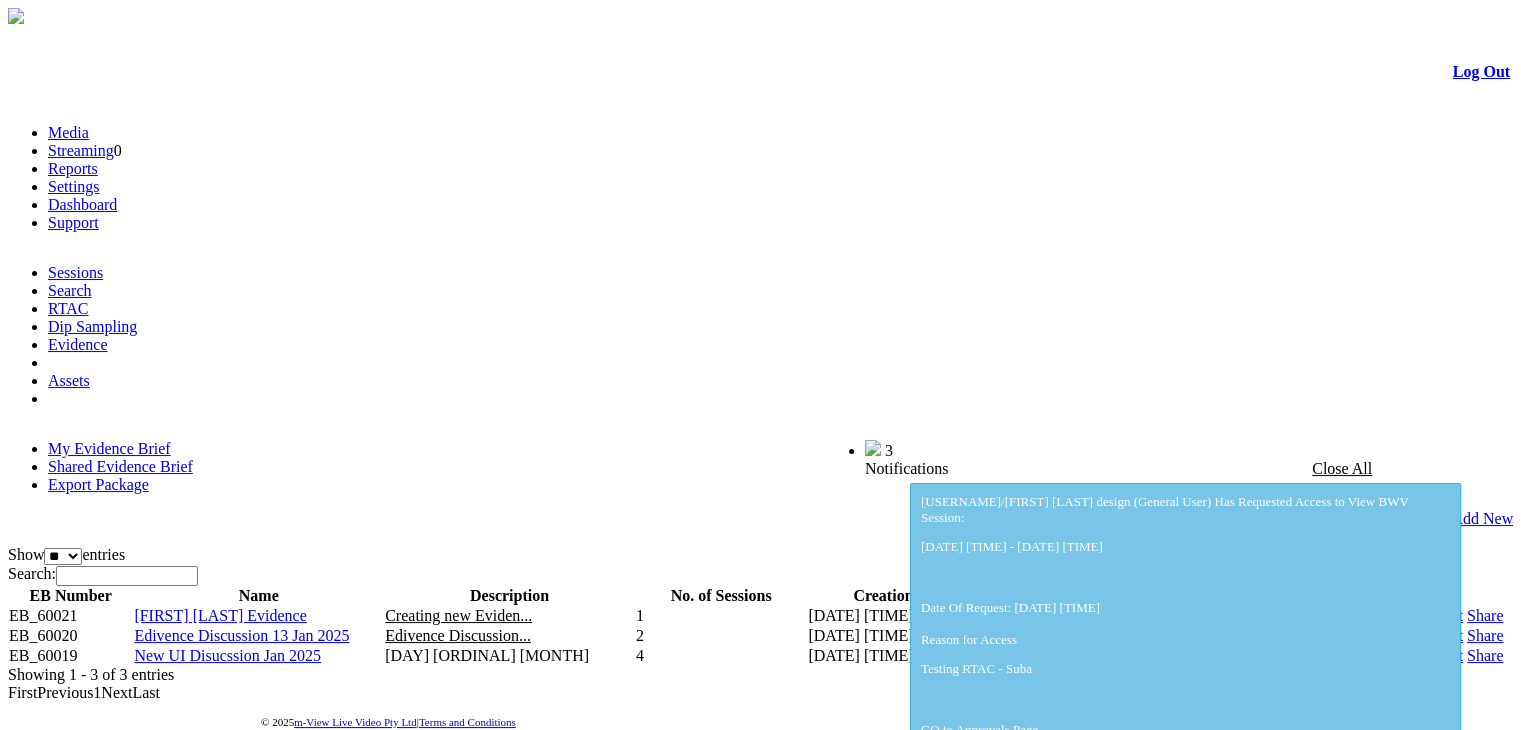 click on "Share" at bounding box center [1485, 655] 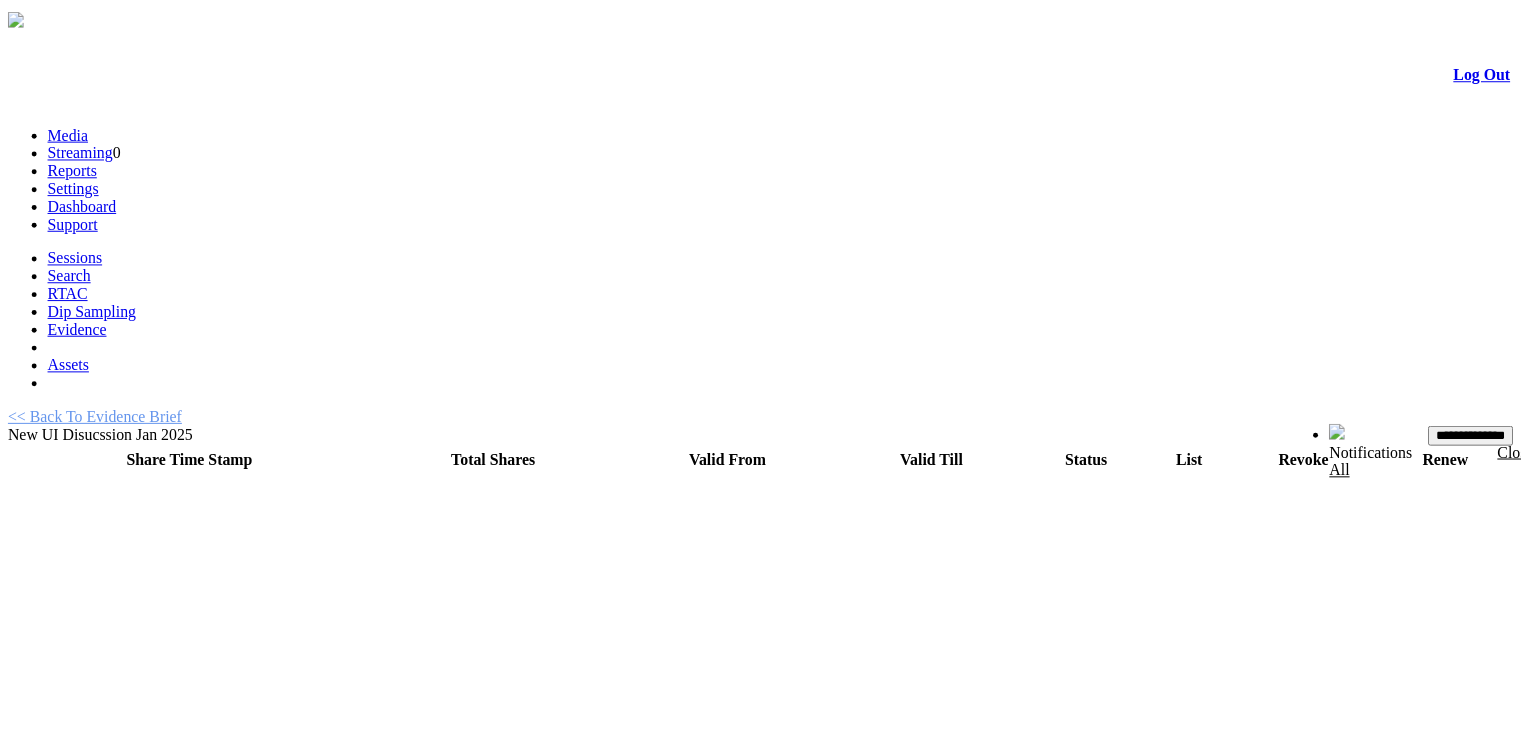 scroll, scrollTop: 0, scrollLeft: 0, axis: both 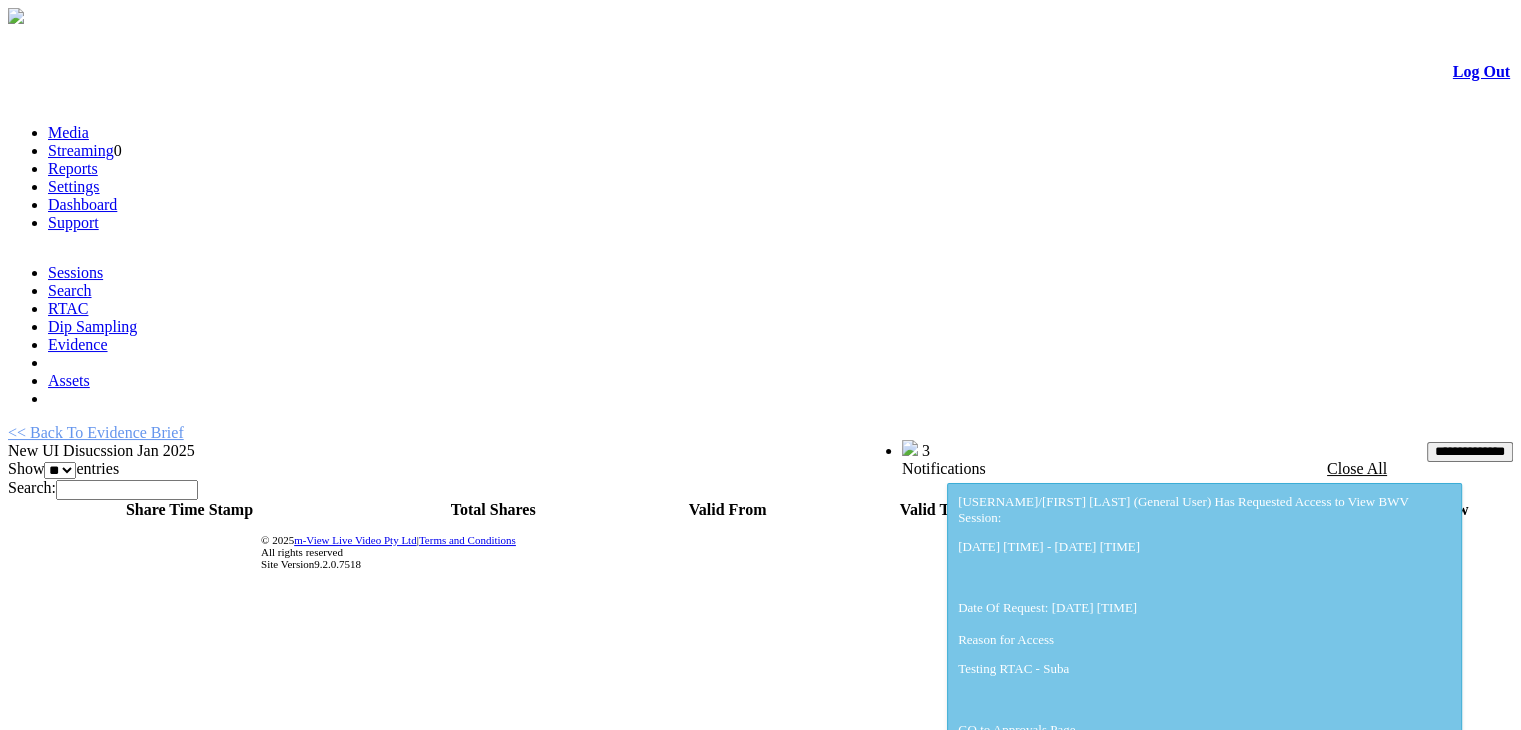 click on "**********" at bounding box center (1470, 452) 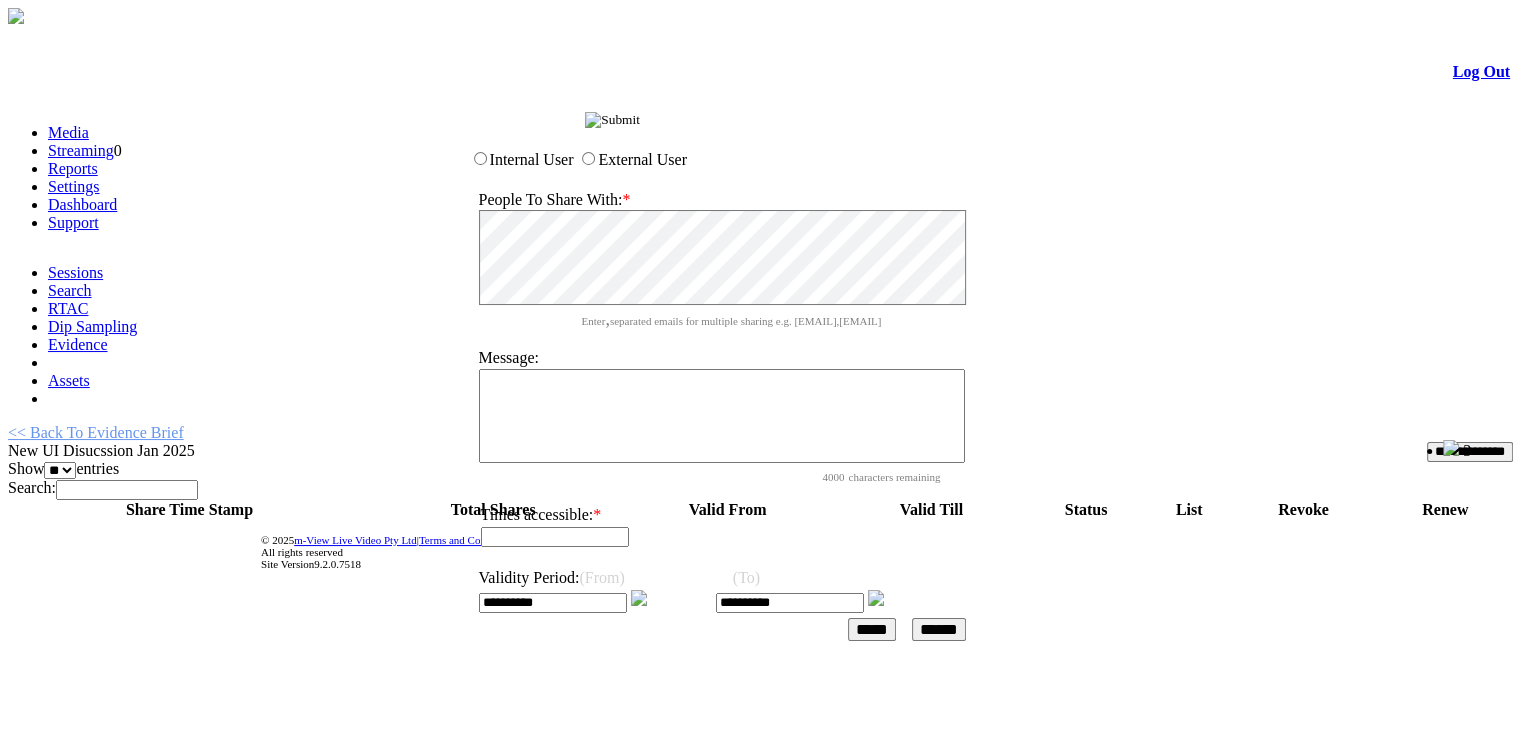 click at bounding box center (555, 537) 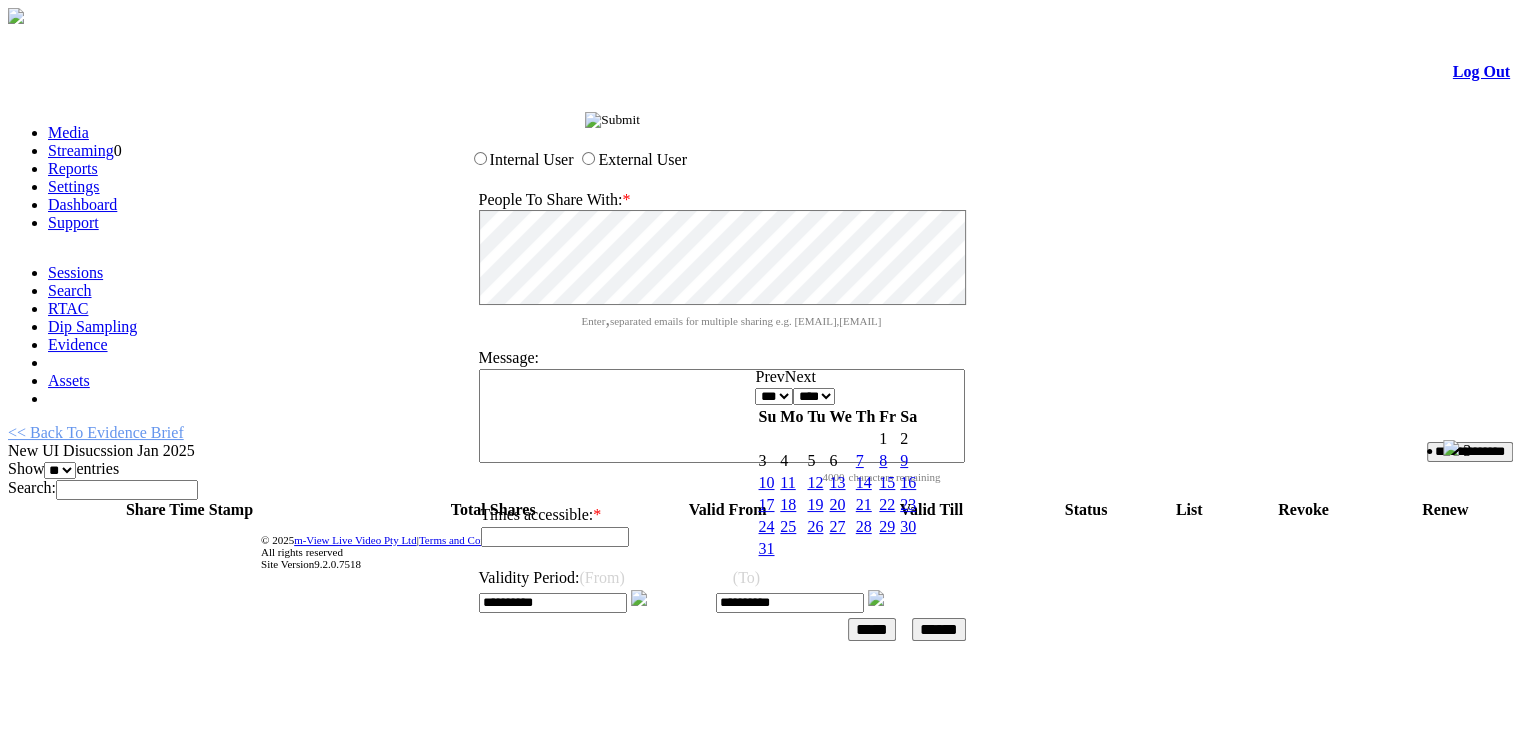 click on "23" at bounding box center [908, 504] 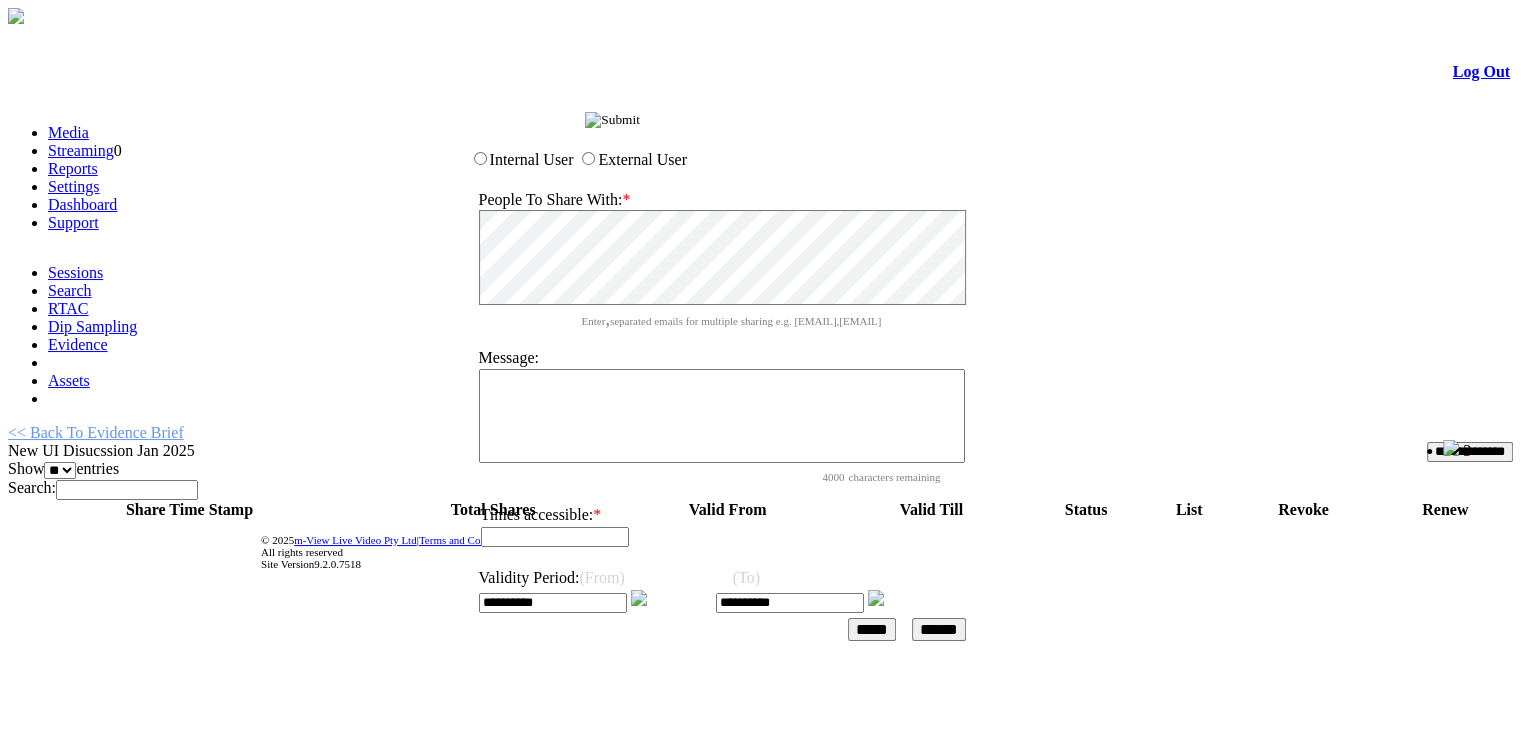 click at bounding box center [555, 537] 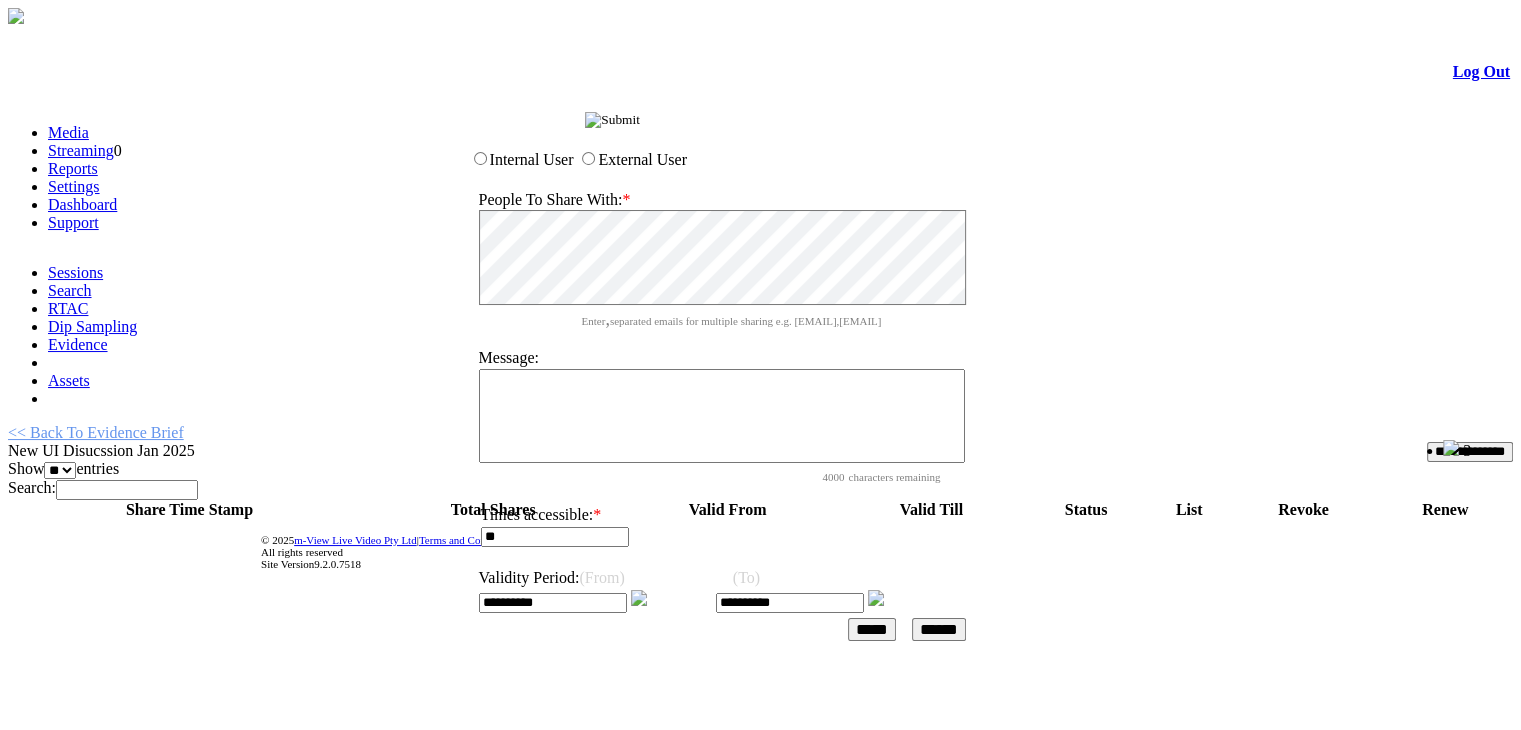 type on "**" 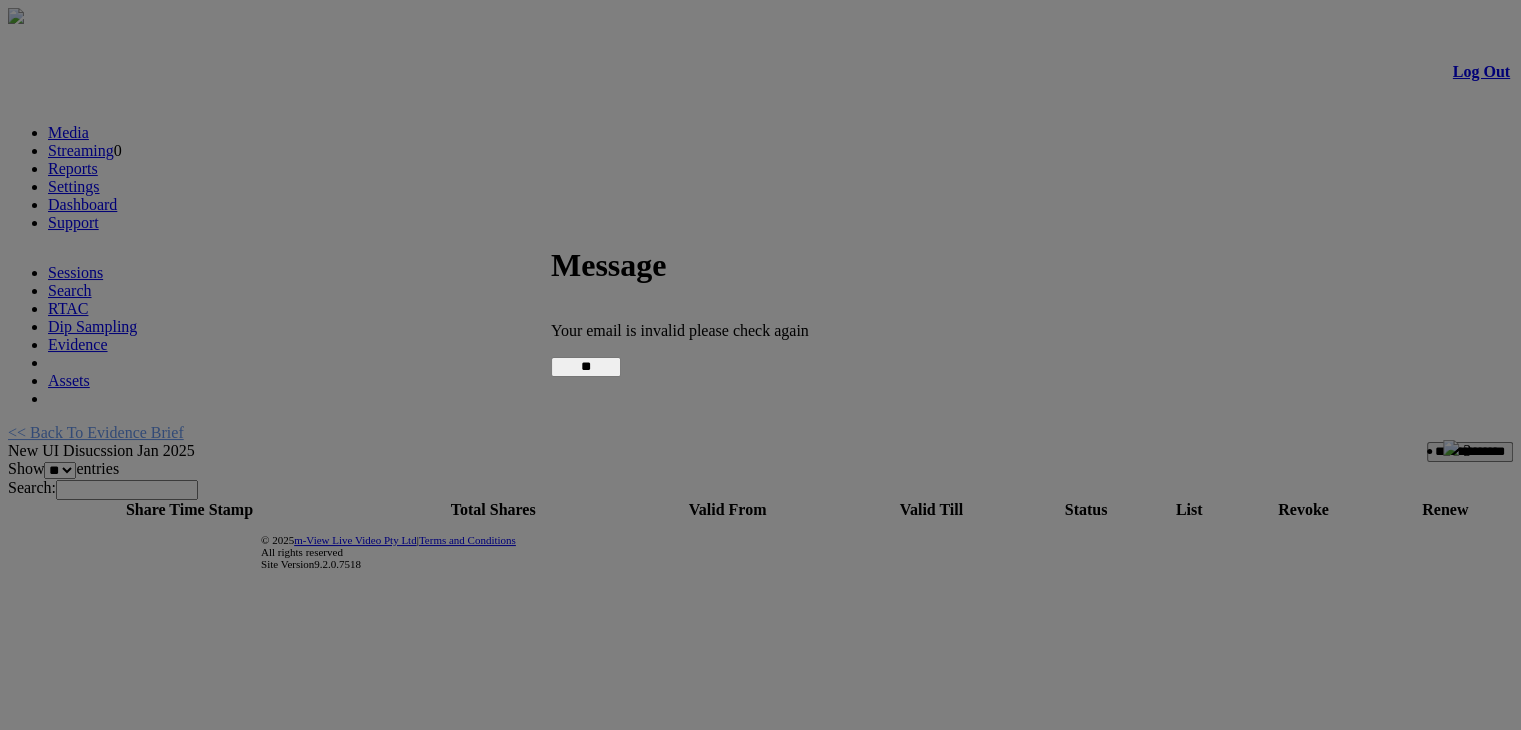 click on "**" at bounding box center (586, 367) 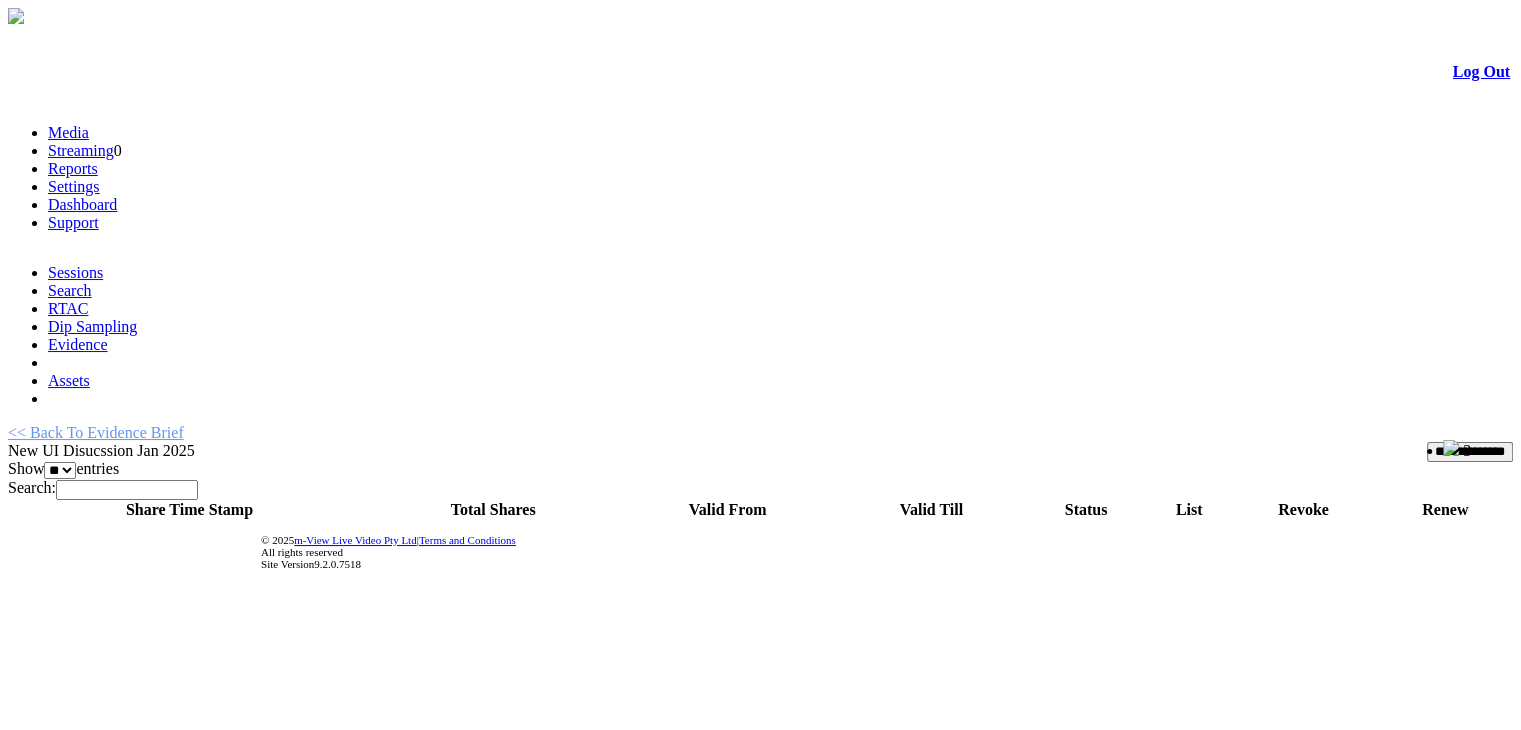 click on "**********" at bounding box center (1470, 452) 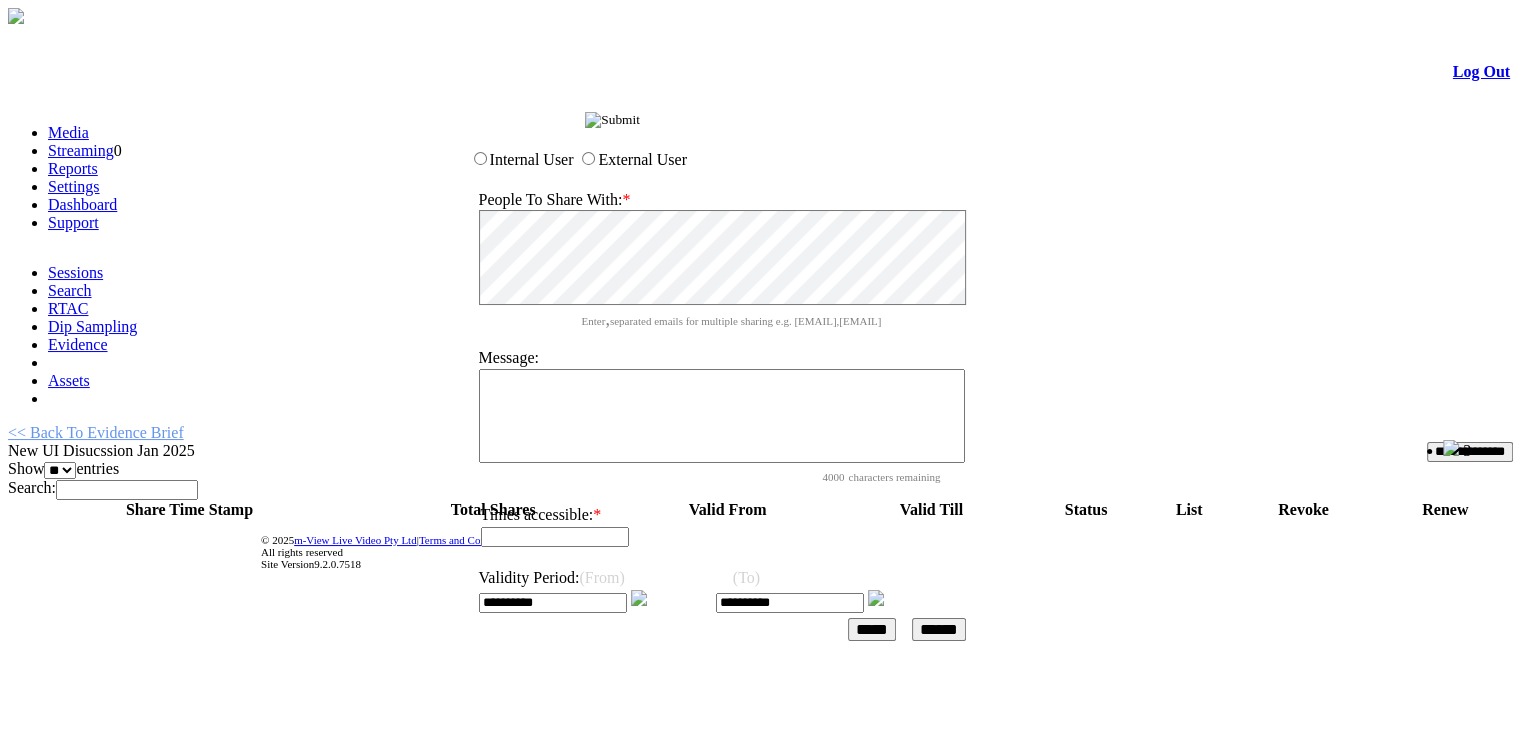 click at bounding box center (555, 537) 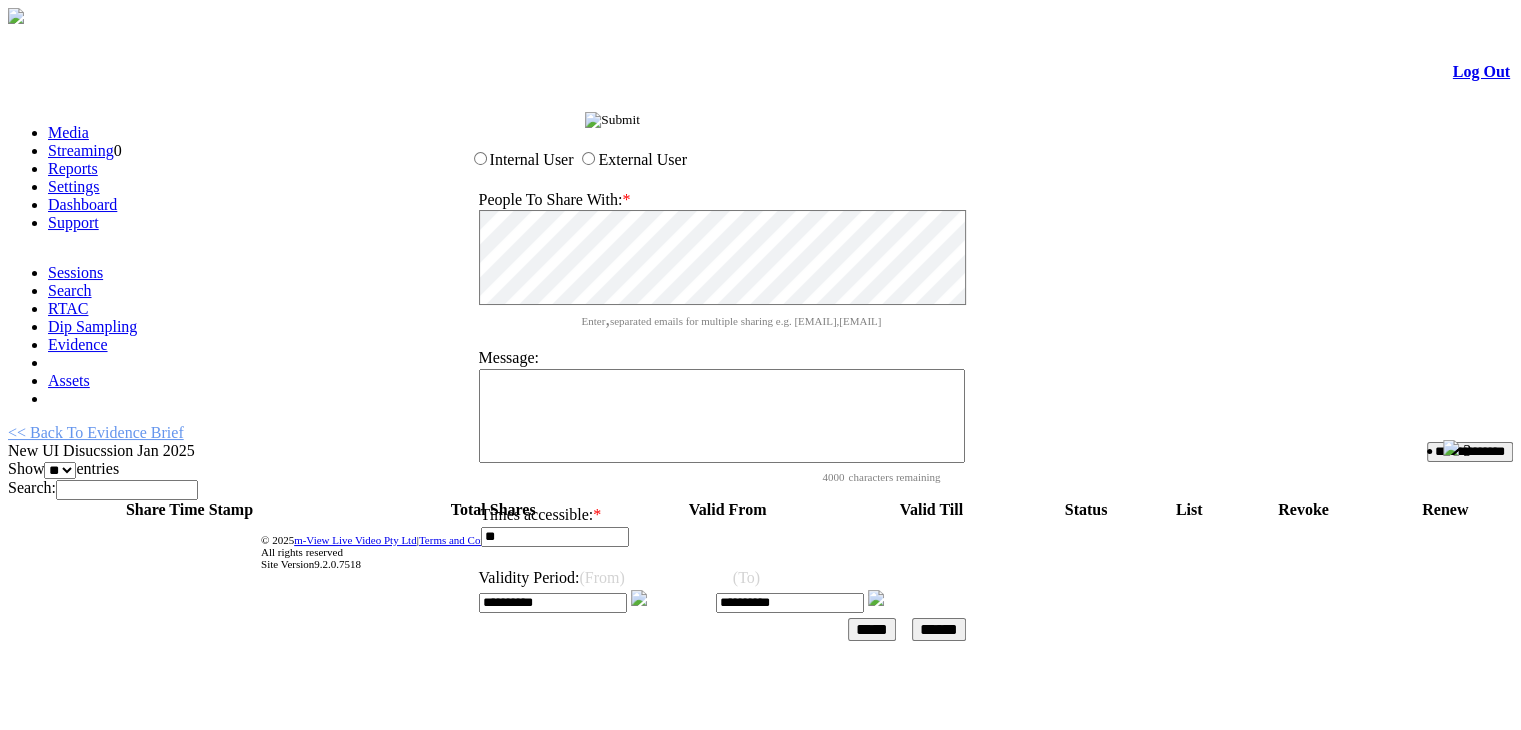 type on "**" 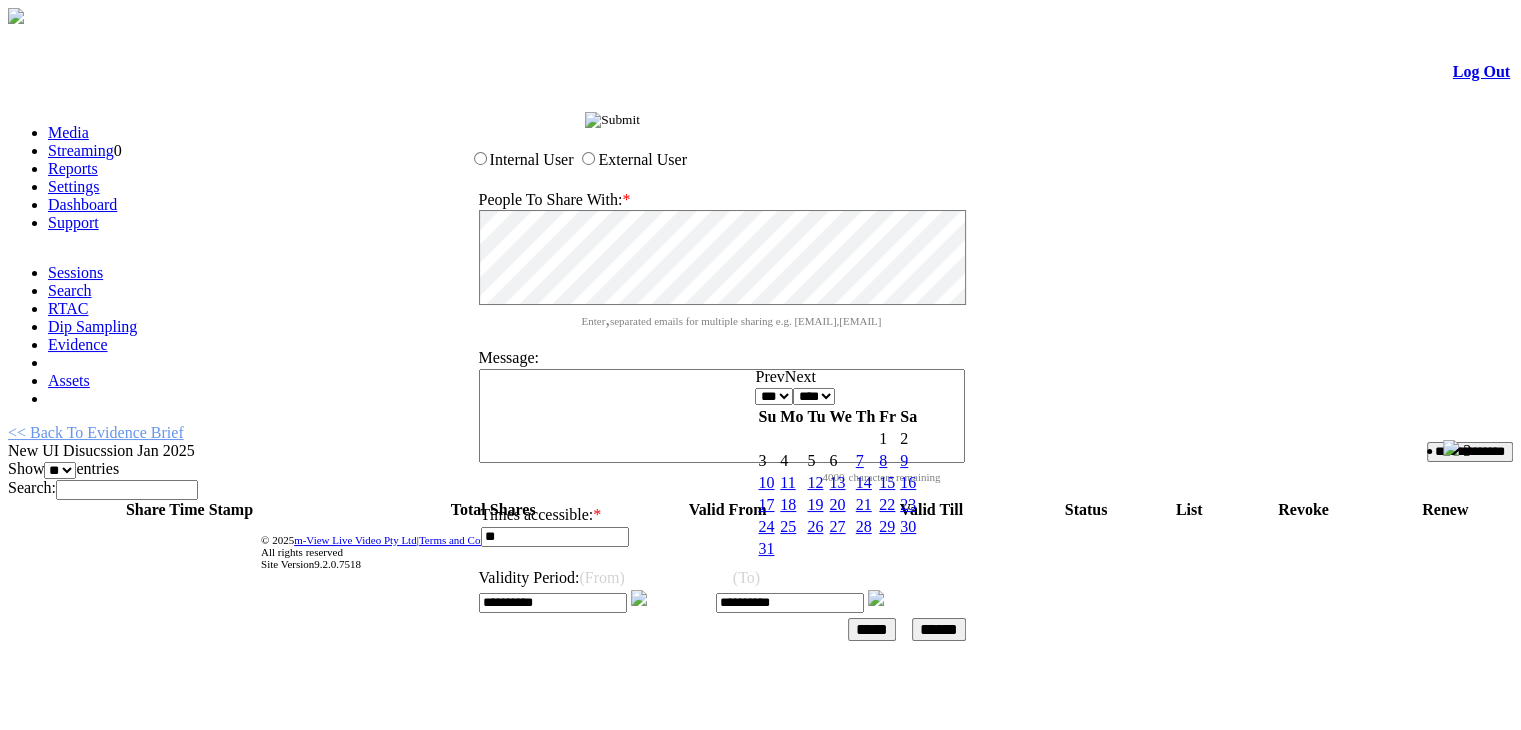 click on "15" at bounding box center (887, 482) 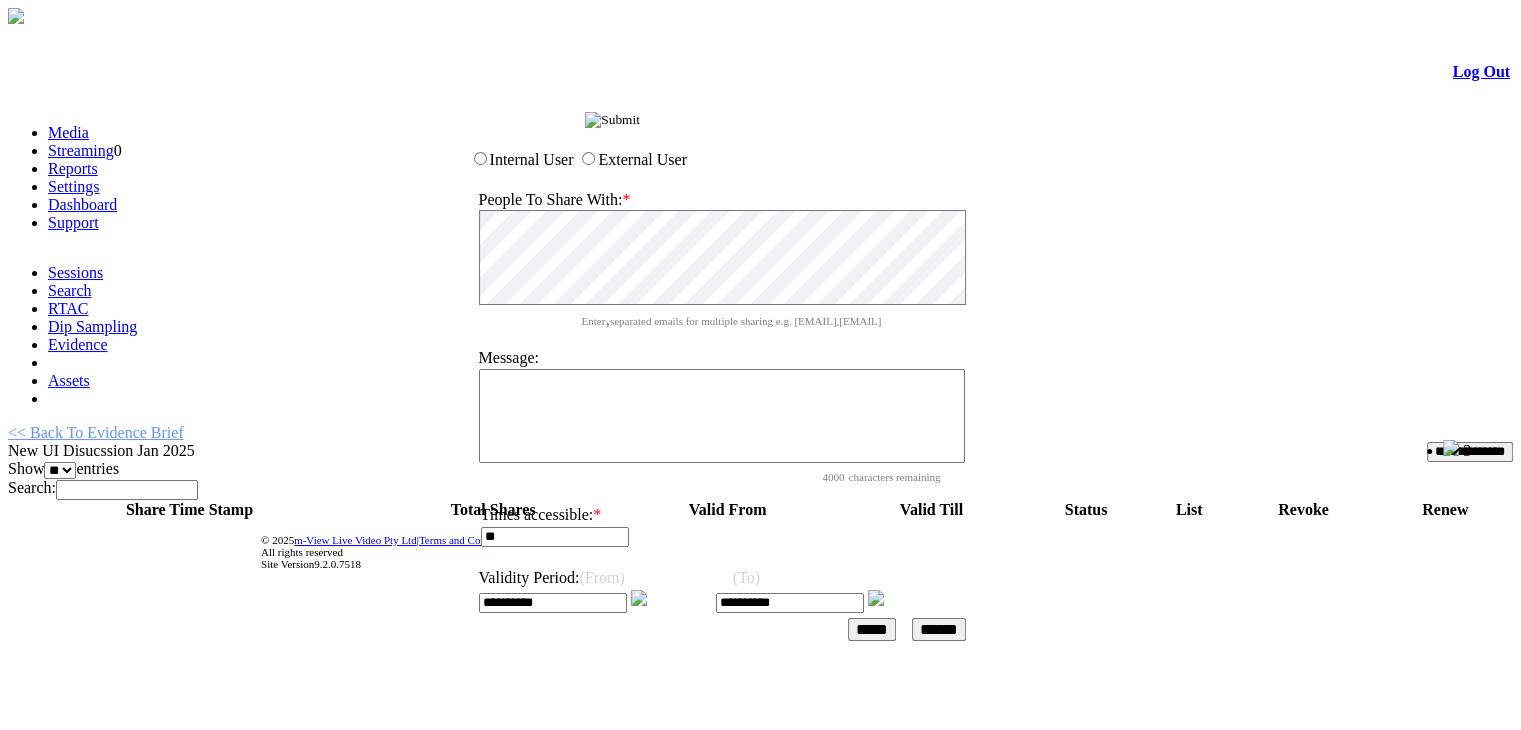 click on "*****" at bounding box center (872, 629) 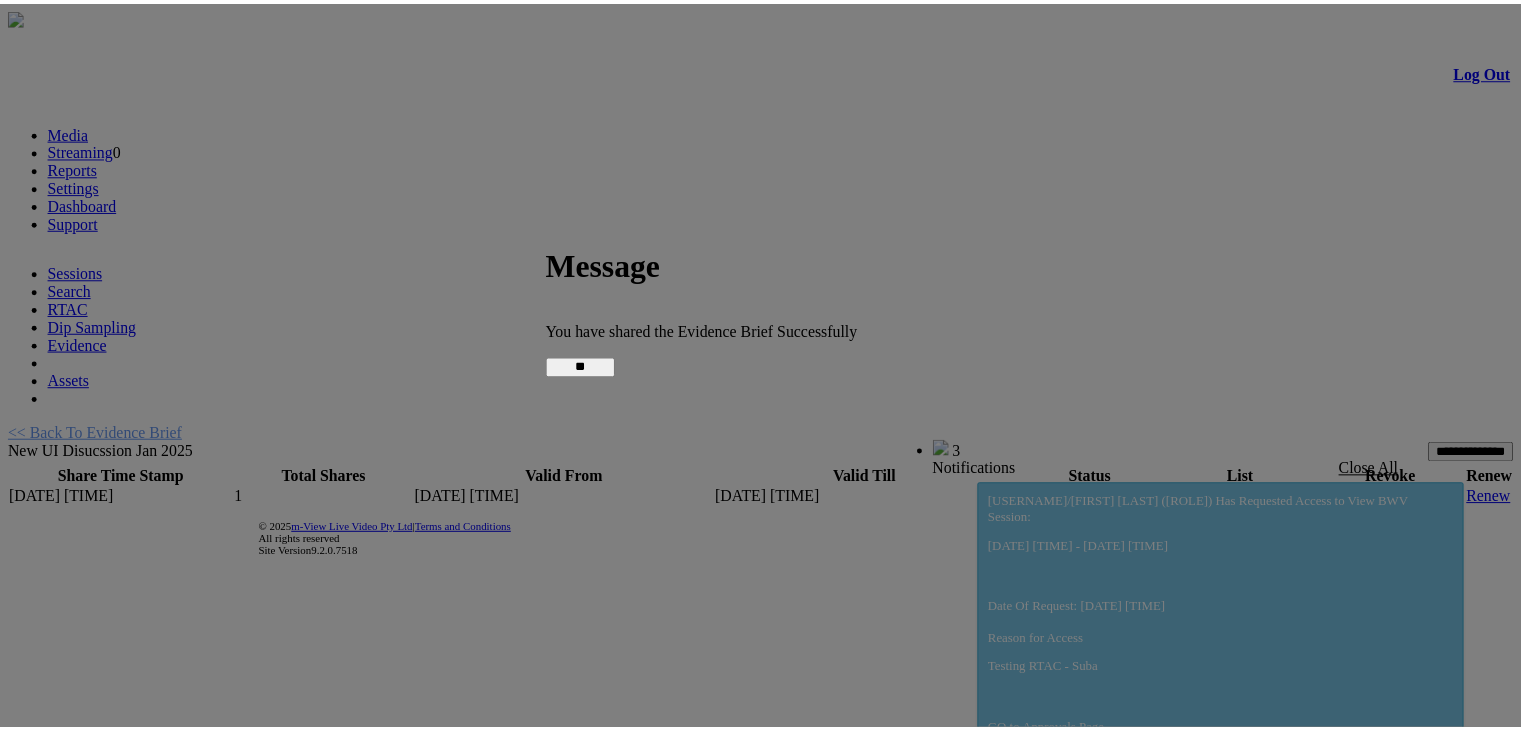 scroll, scrollTop: 0, scrollLeft: 0, axis: both 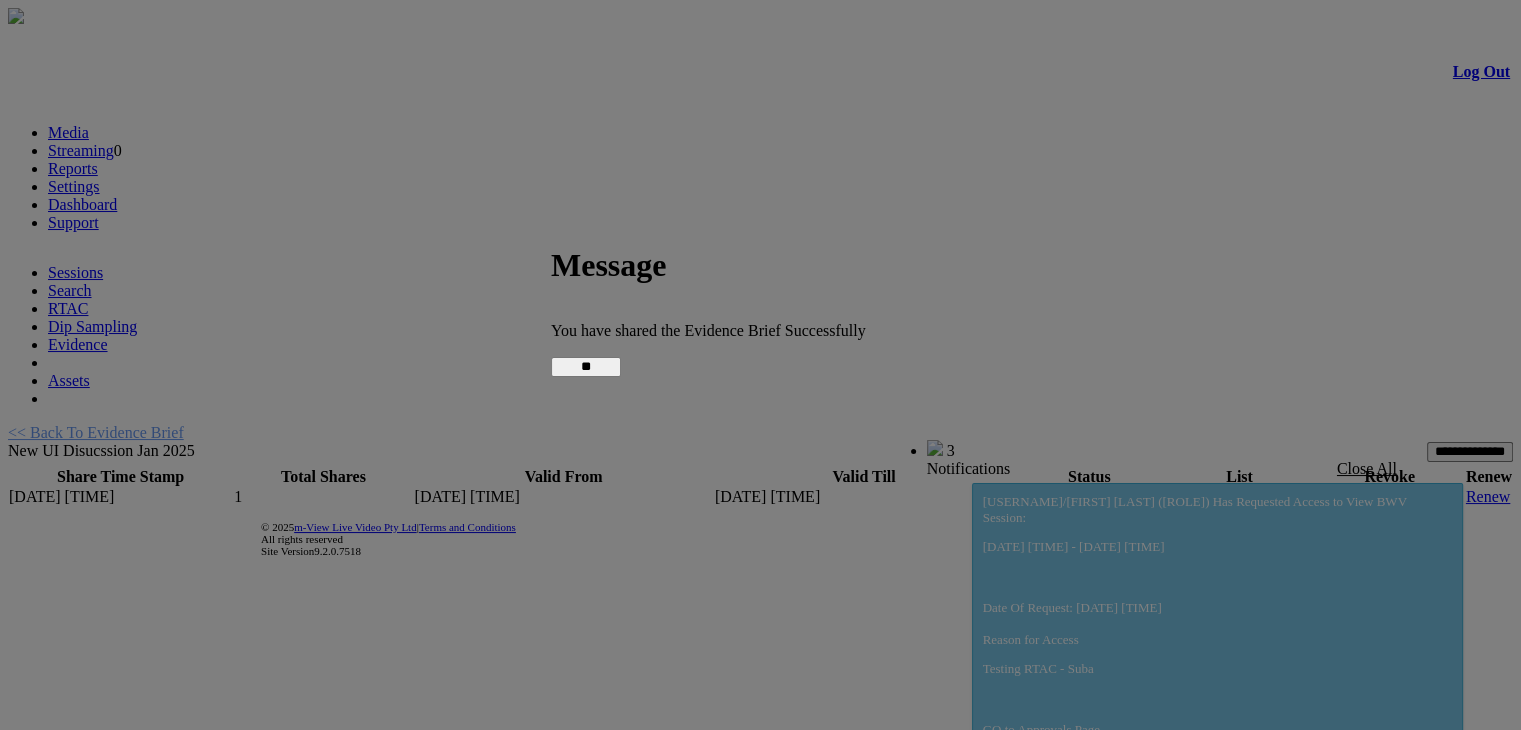 click on "**" at bounding box center (586, 367) 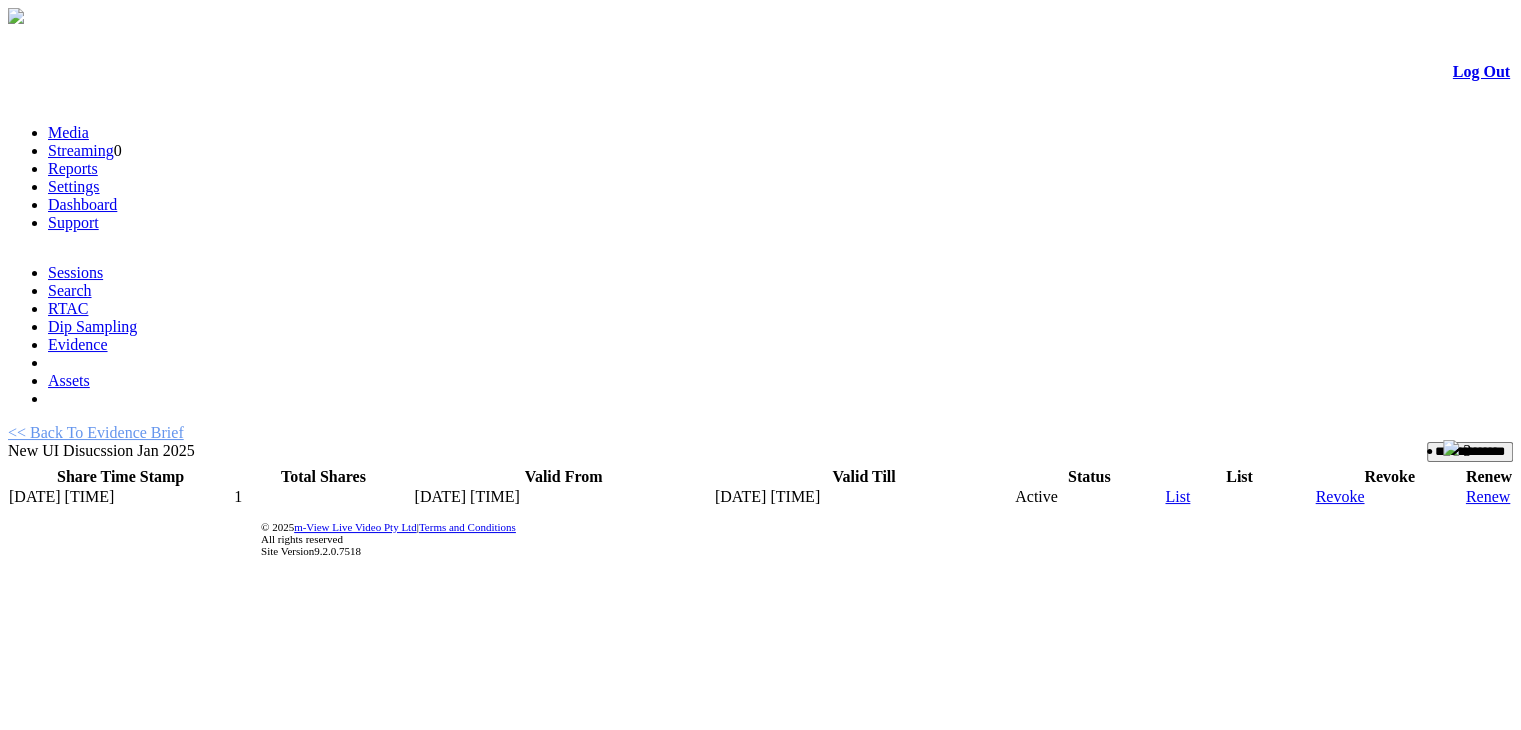 click on "Log Out" at bounding box center (1481, 71) 